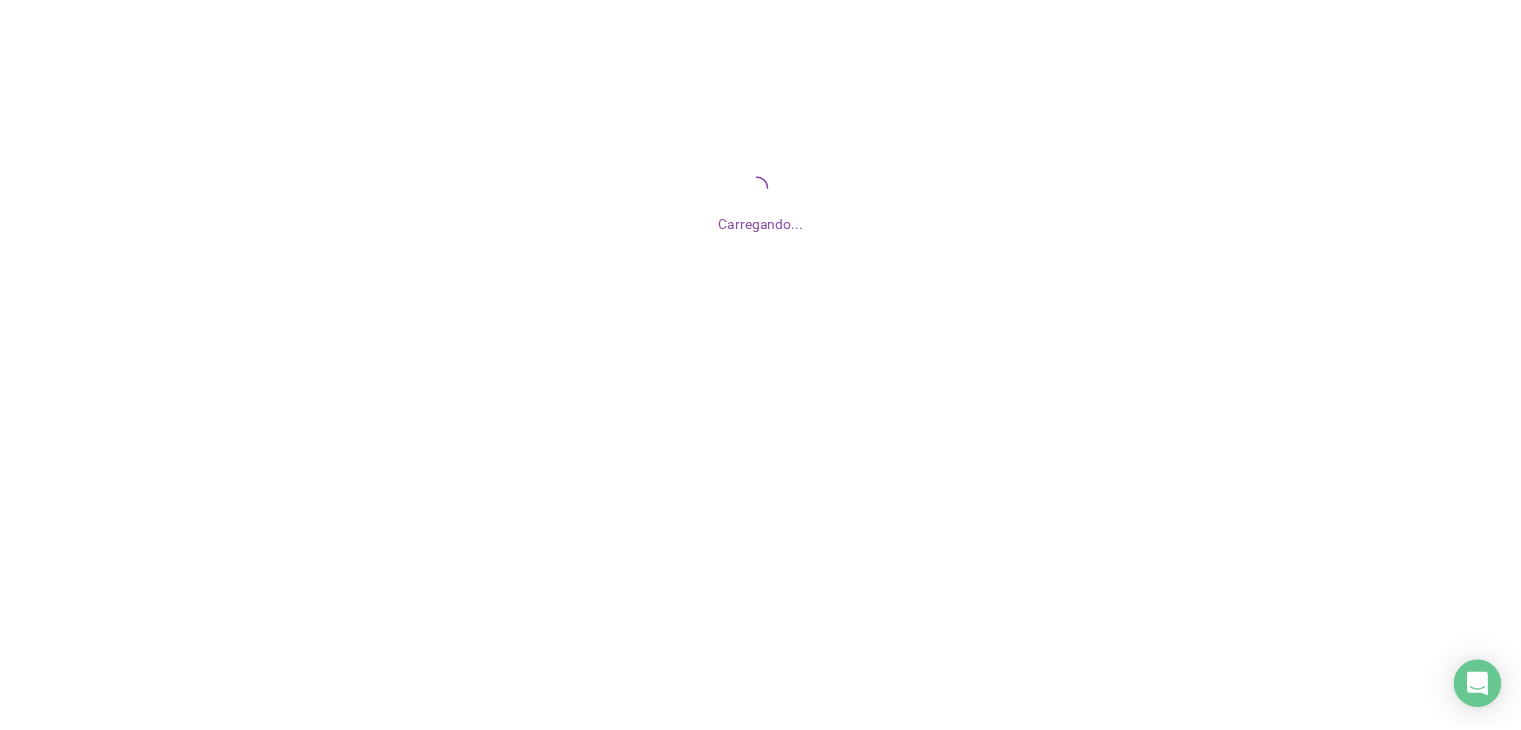 scroll, scrollTop: 0, scrollLeft: 0, axis: both 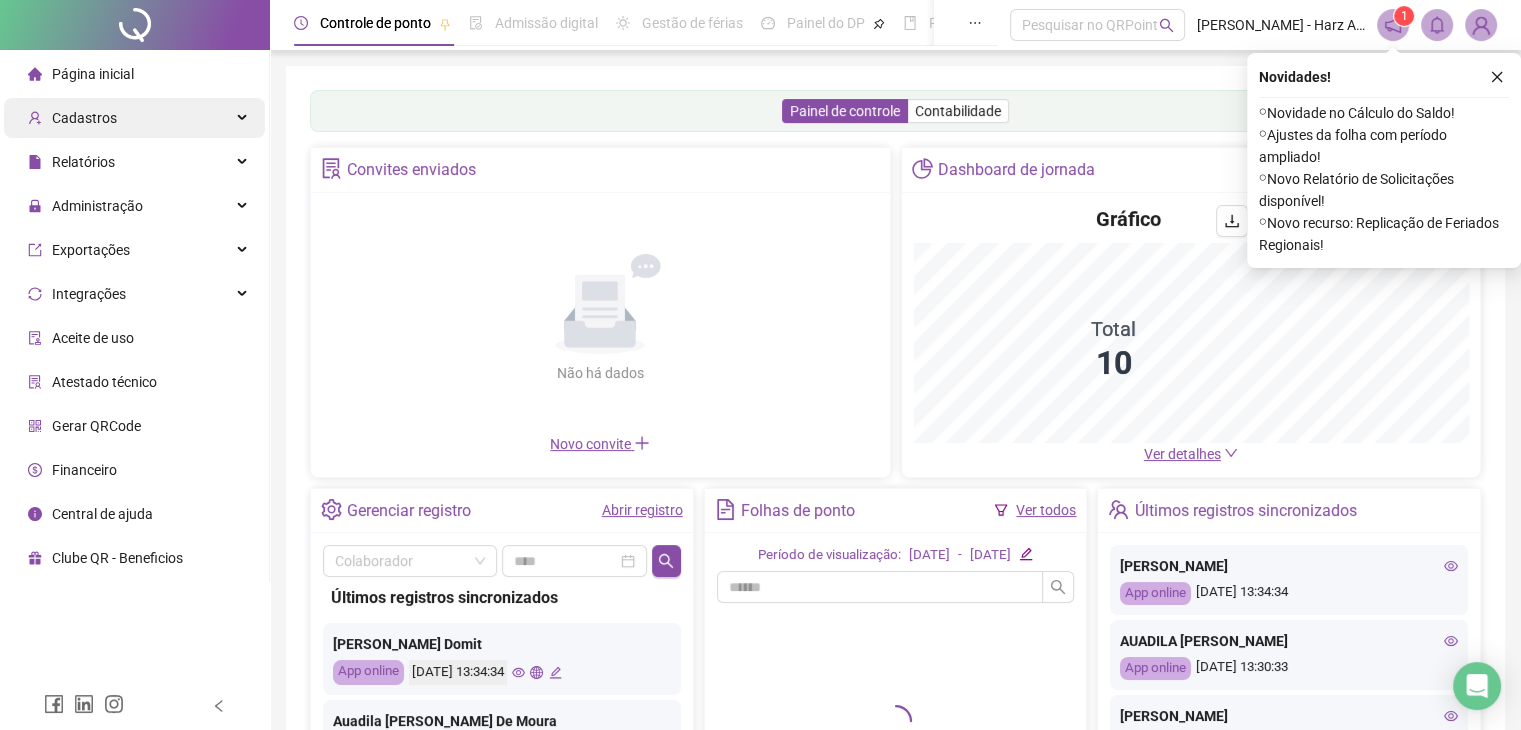 click on "Cadastros" at bounding box center [84, 118] 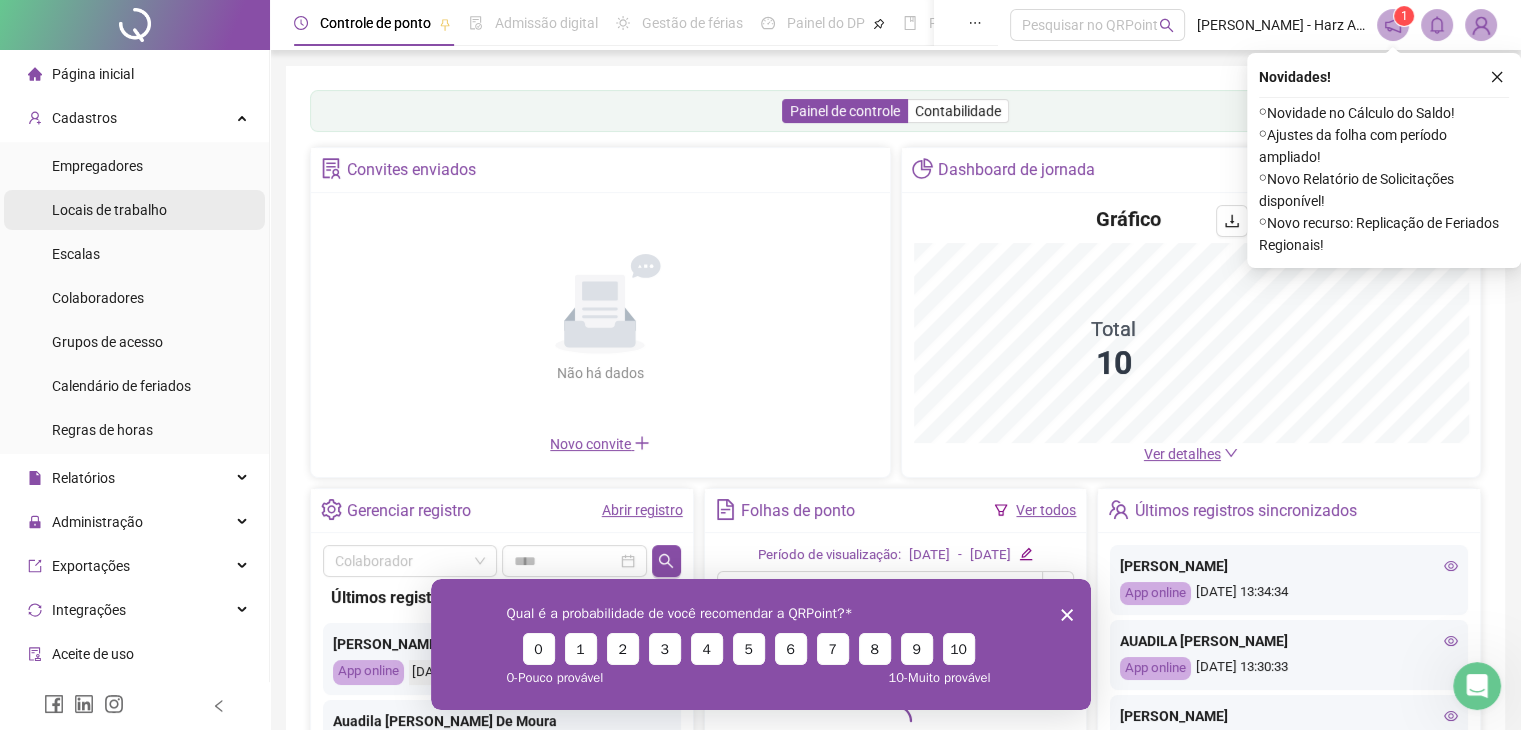 scroll, scrollTop: 0, scrollLeft: 0, axis: both 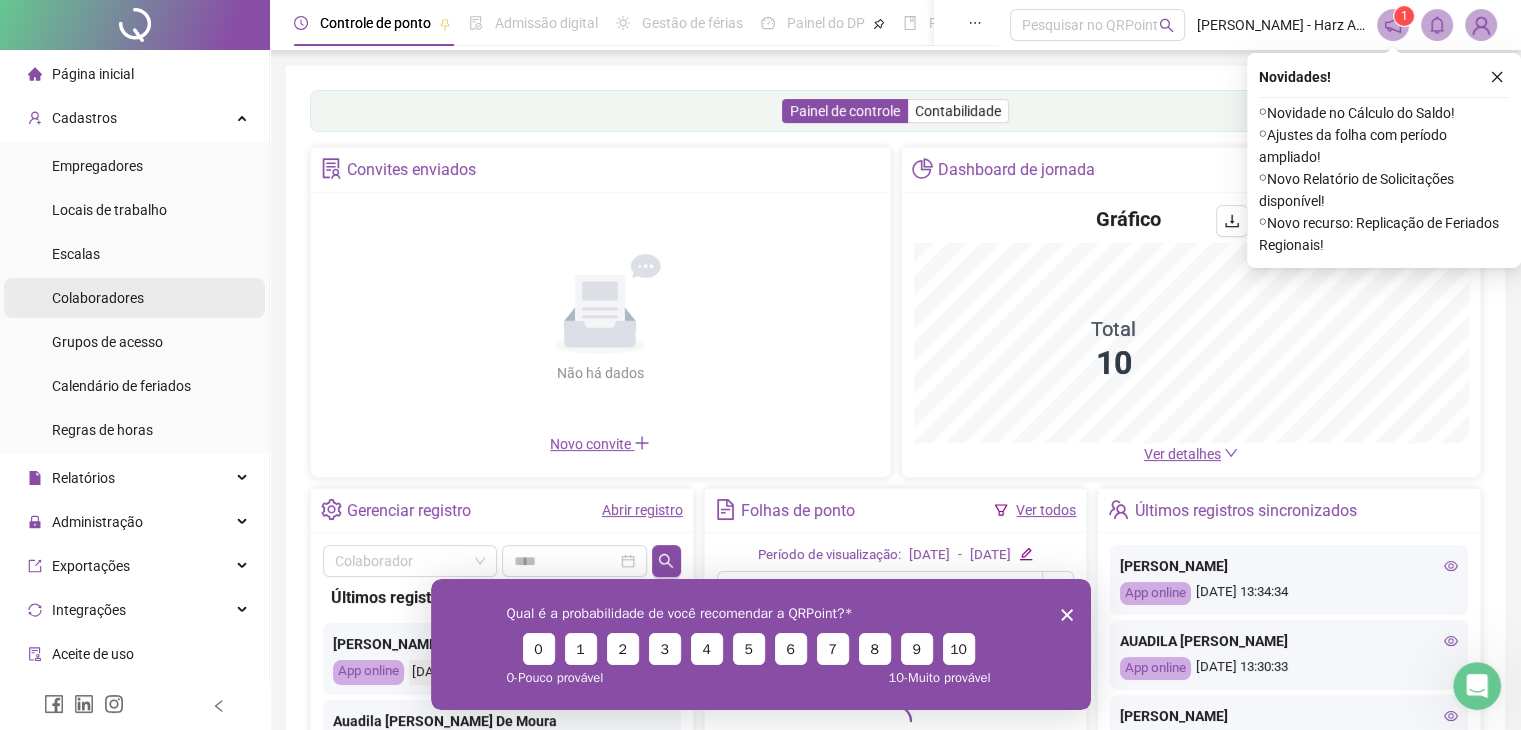 click on "Colaboradores" at bounding box center (98, 298) 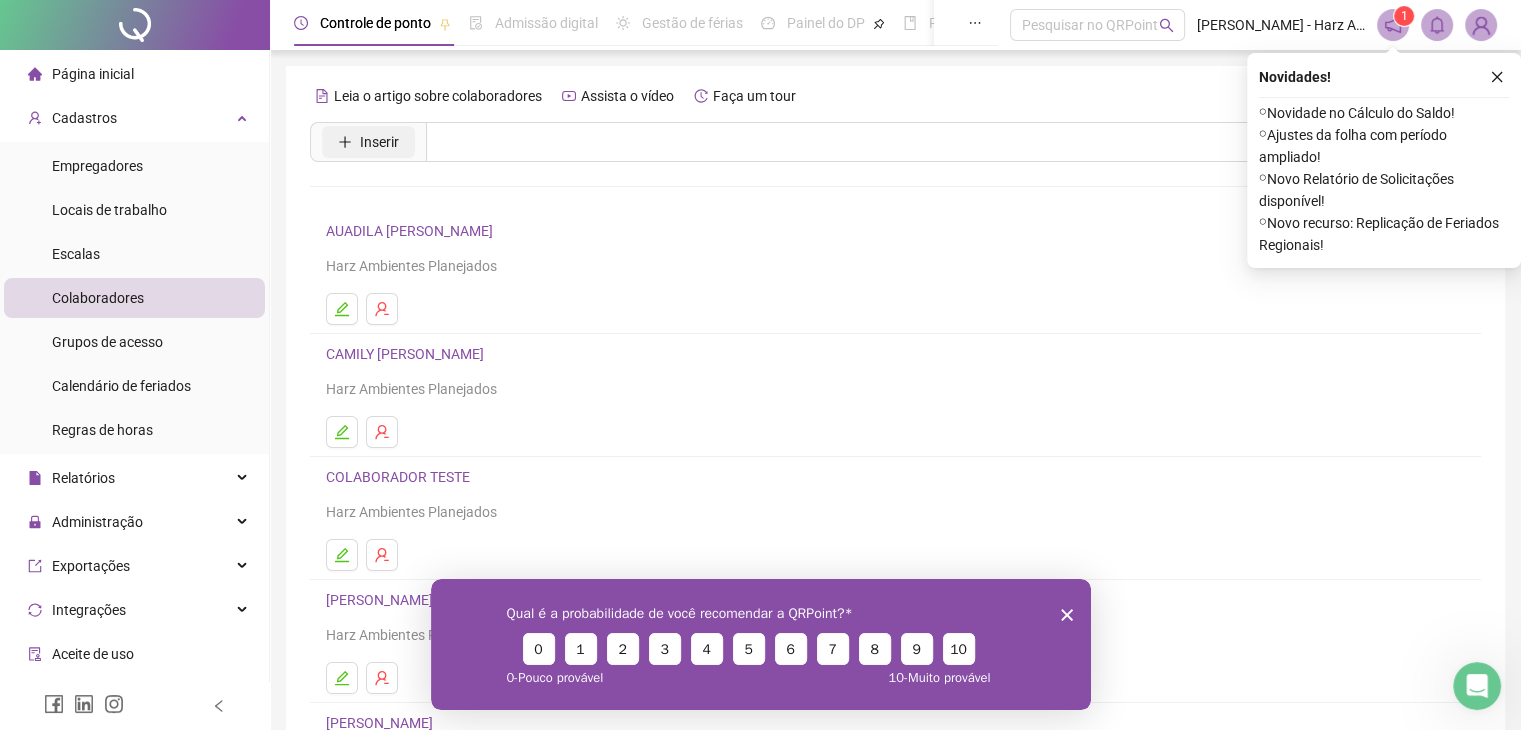 click on "Inserir" at bounding box center [379, 142] 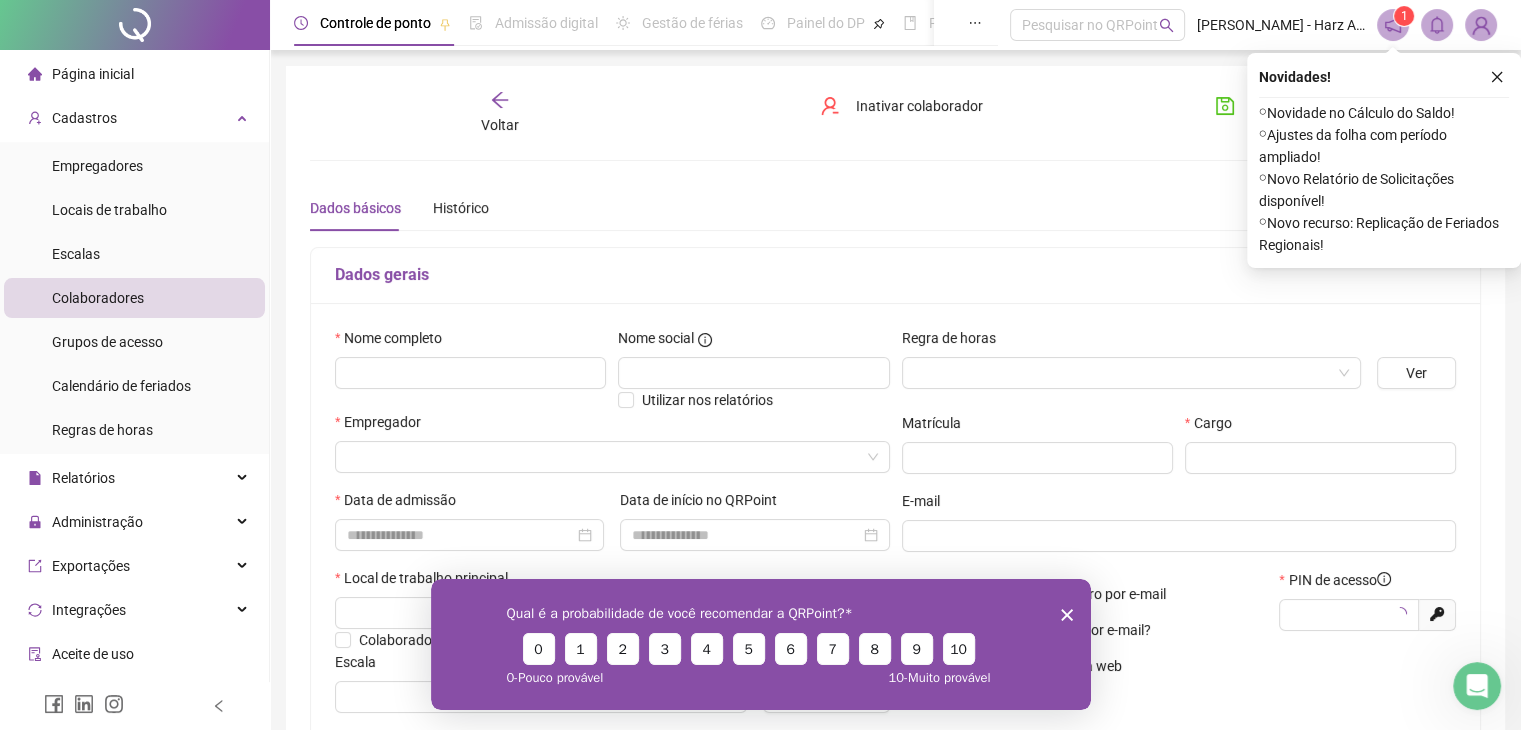type on "*****" 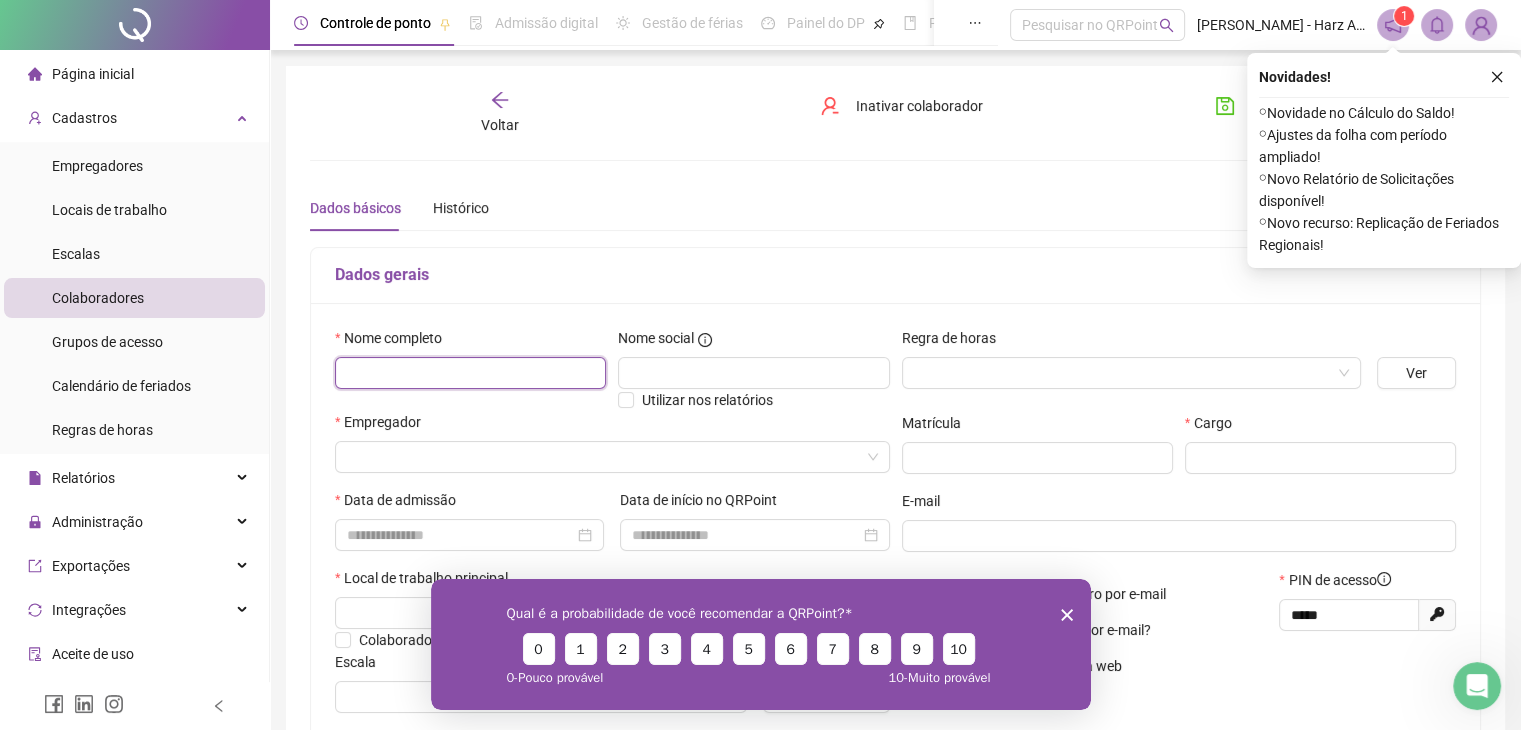 click at bounding box center [470, 373] 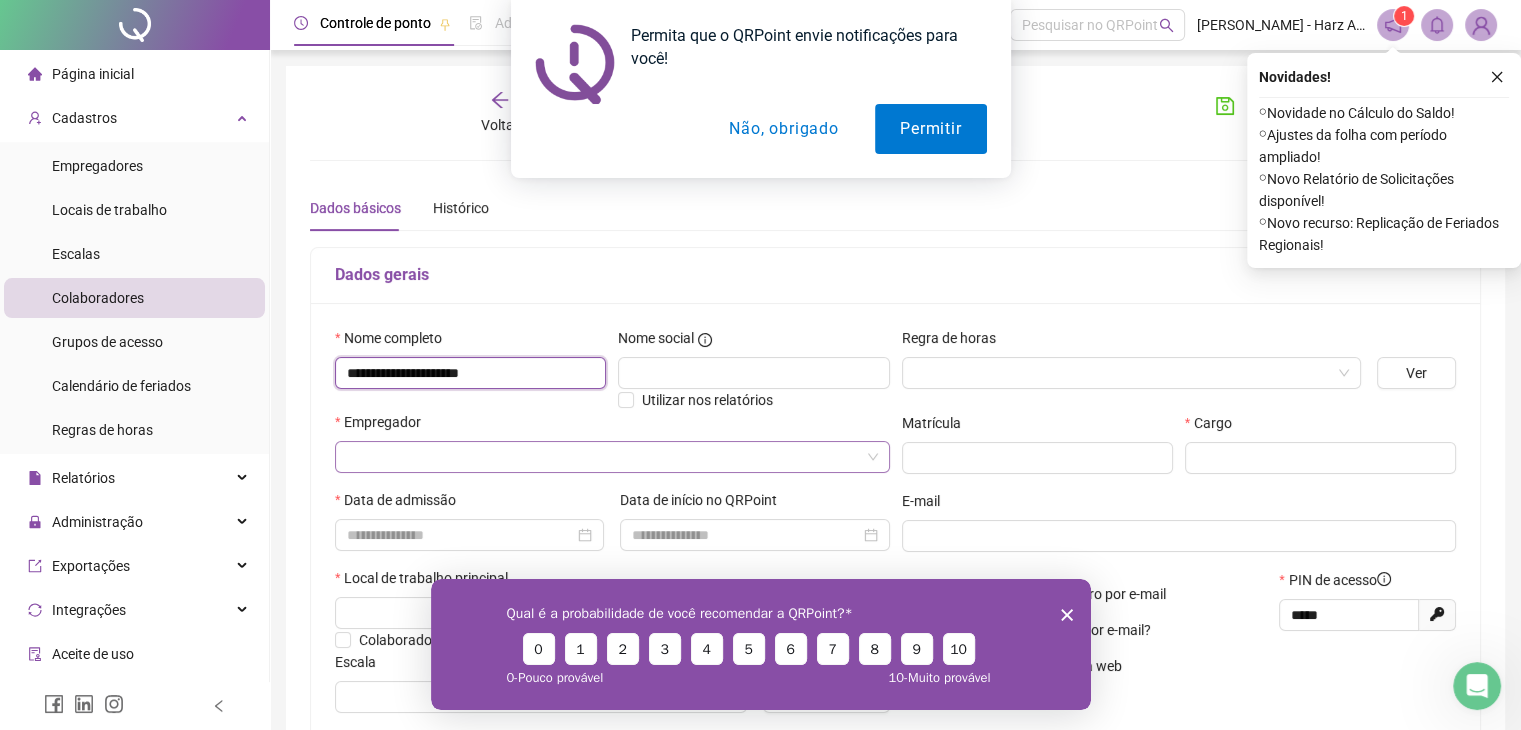 type on "**********" 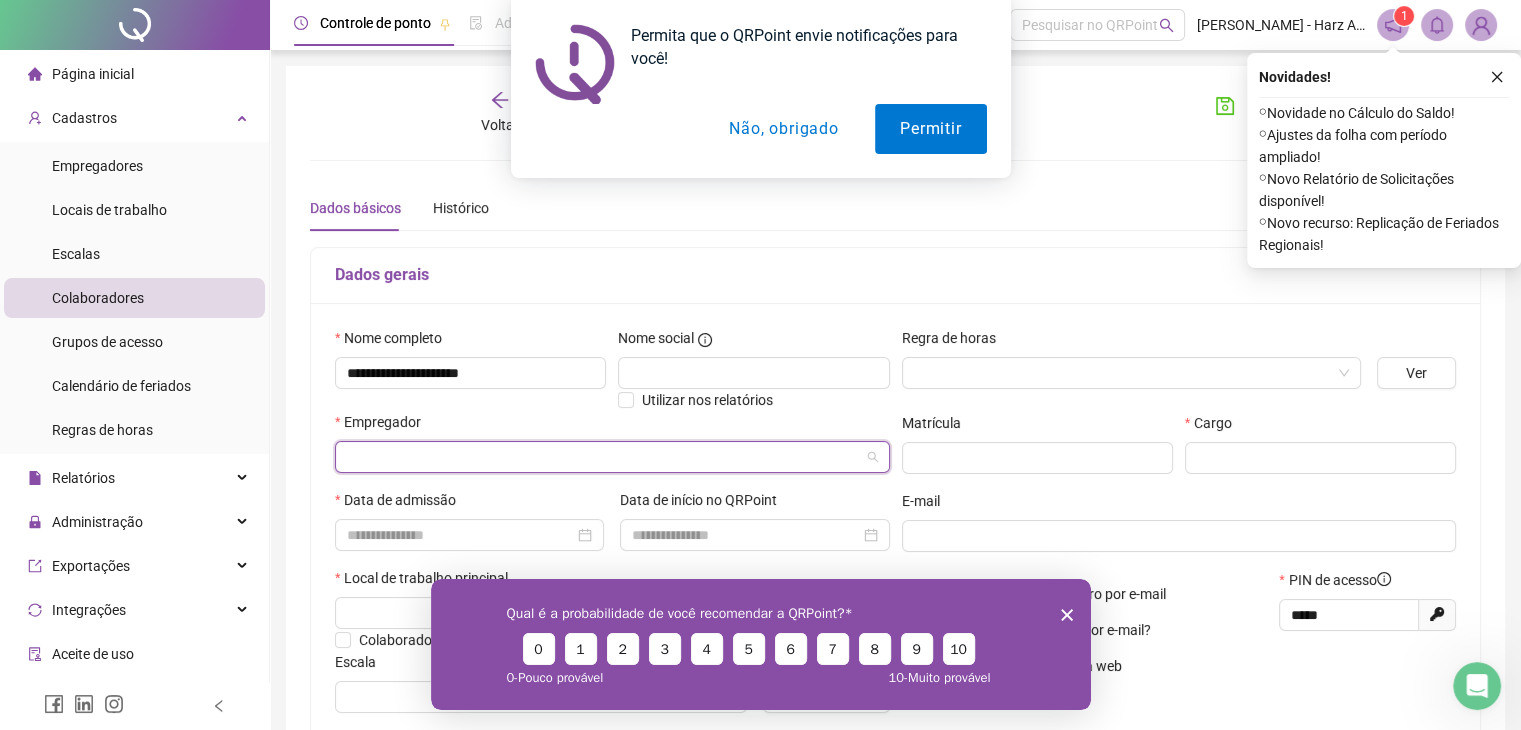 click at bounding box center [606, 457] 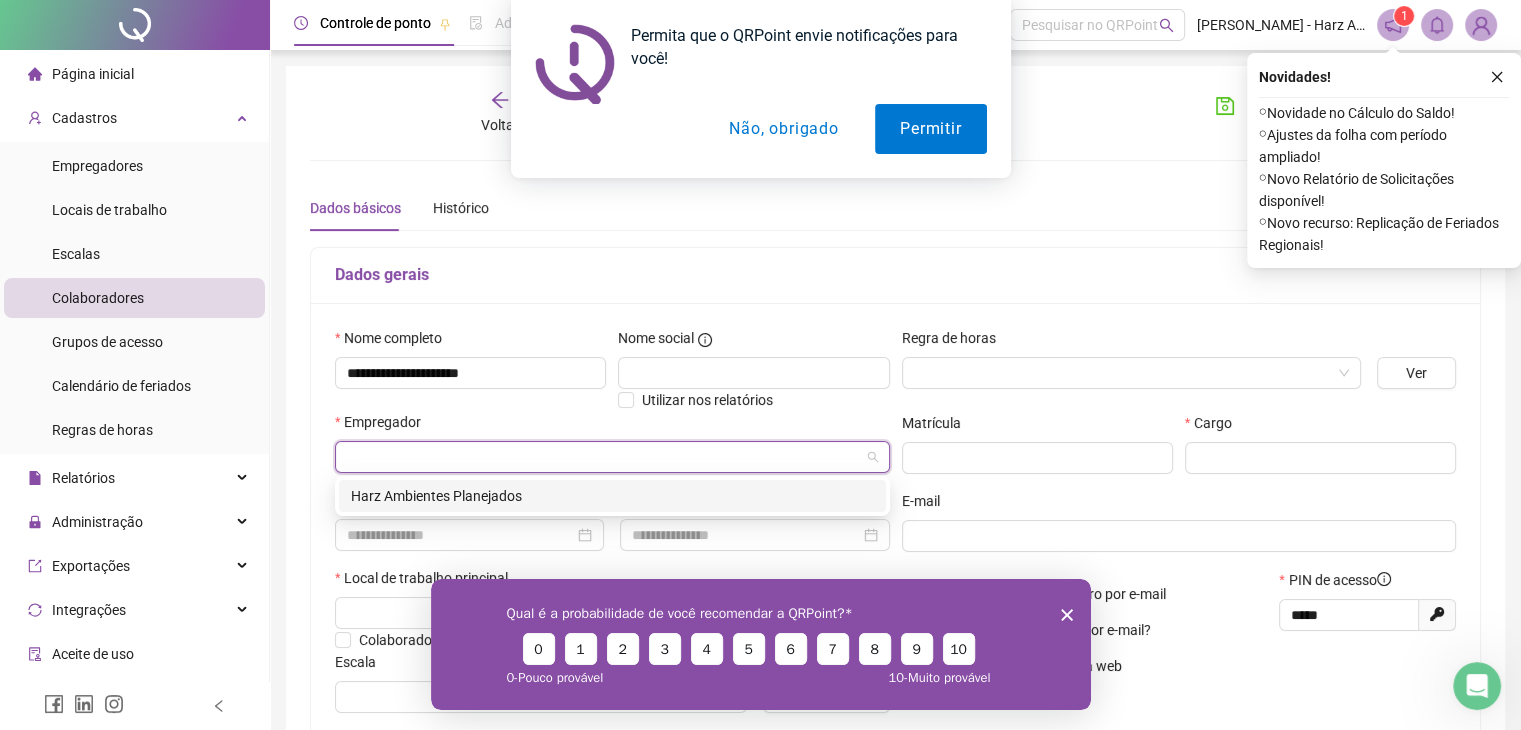 click on "Harz Ambientes Planejados" at bounding box center [612, 496] 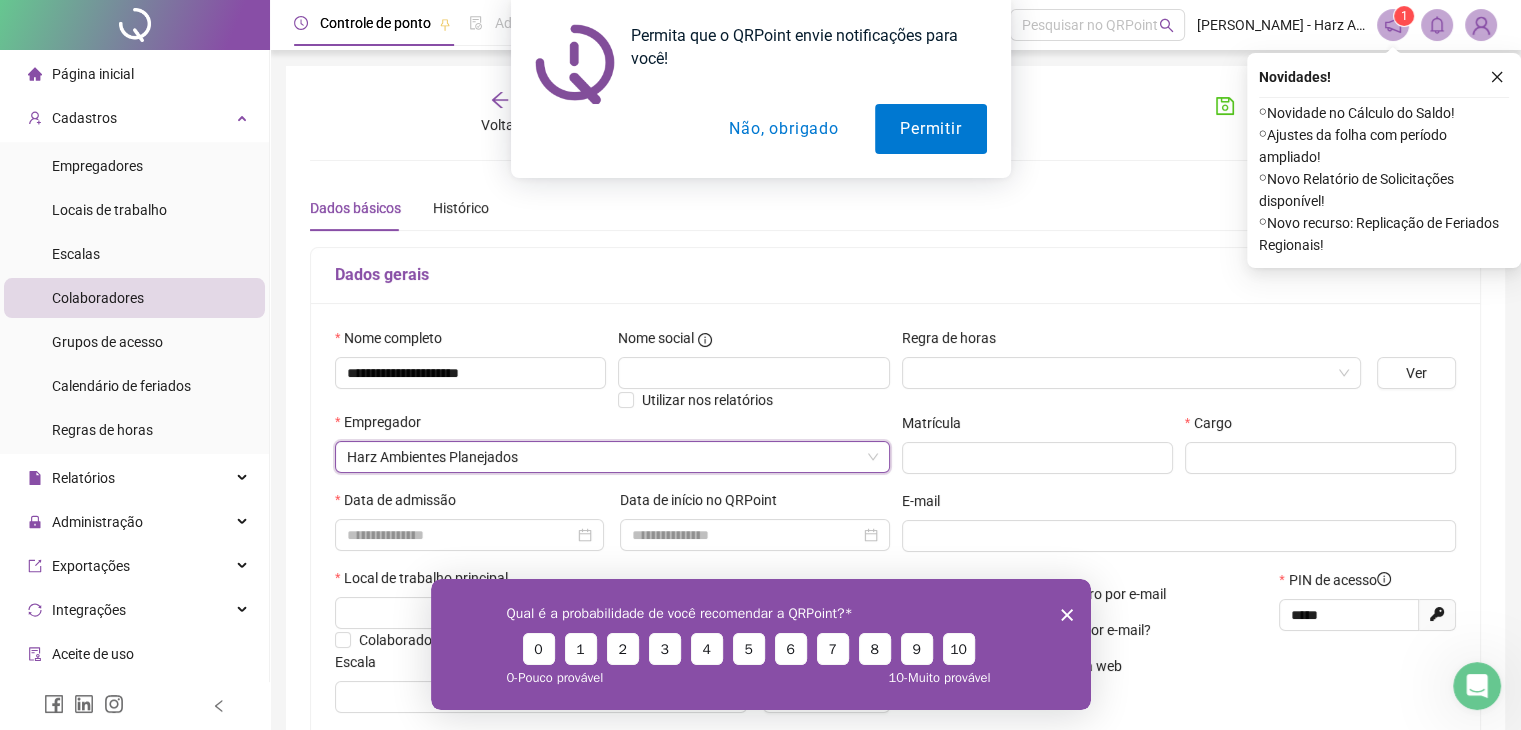 click 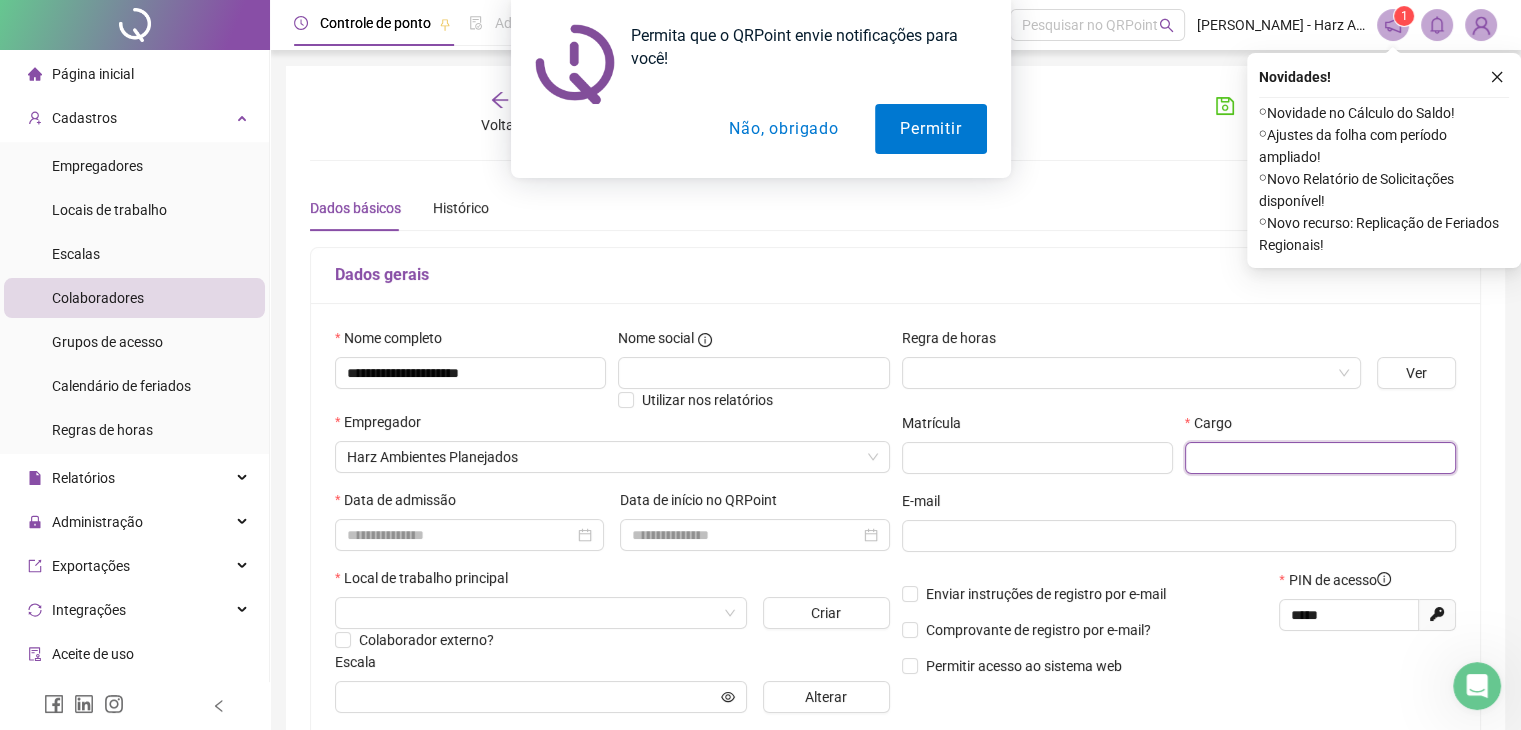 click at bounding box center [1320, 458] 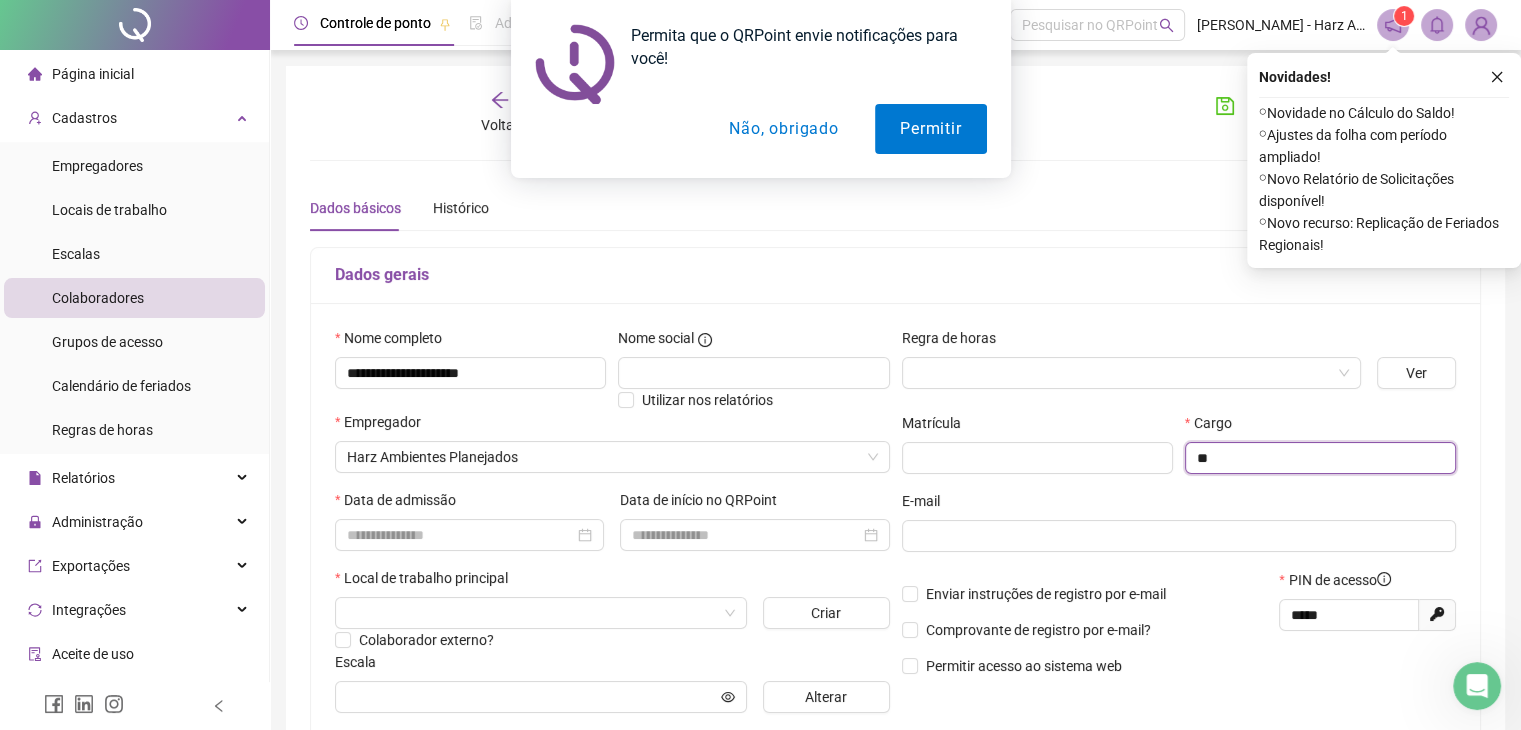 type on "*" 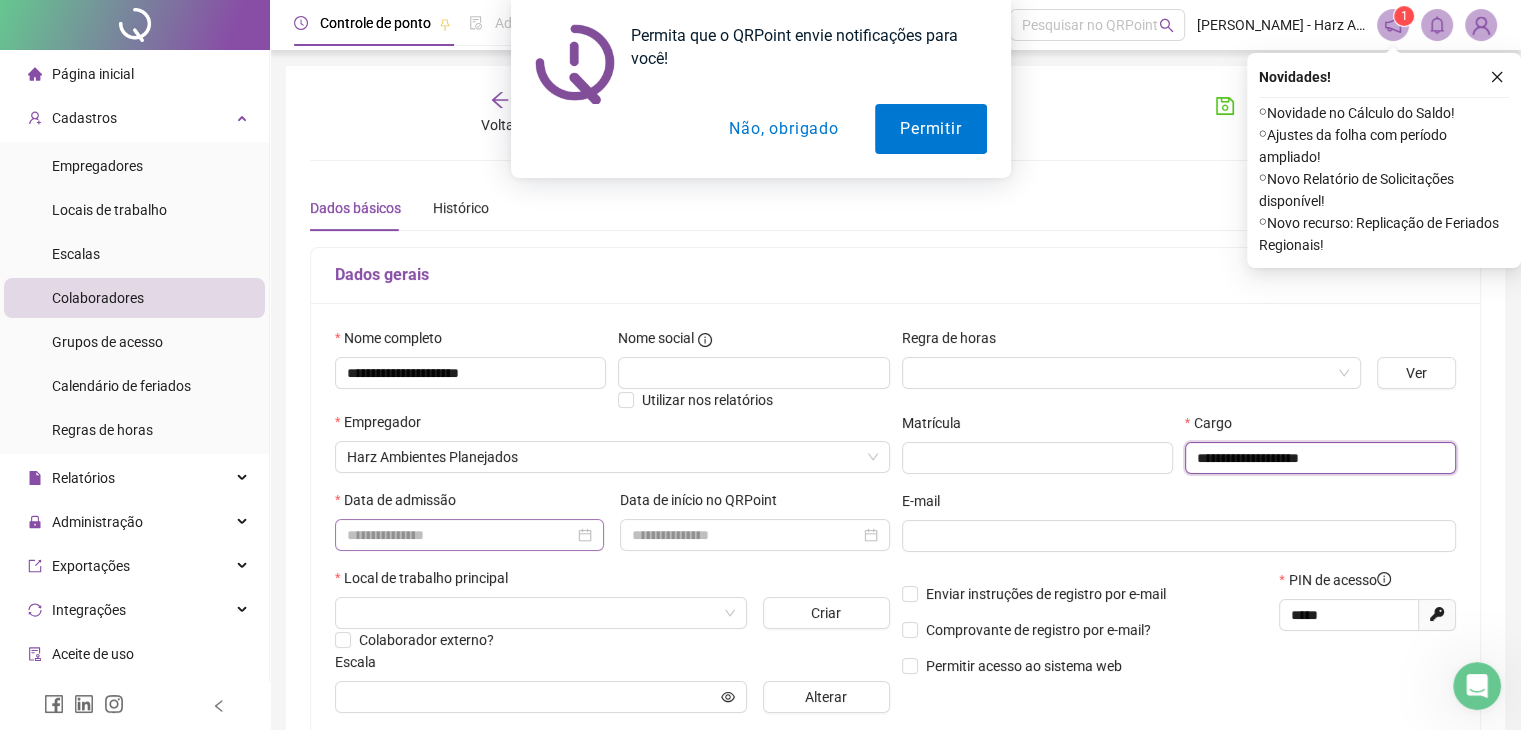 type on "**********" 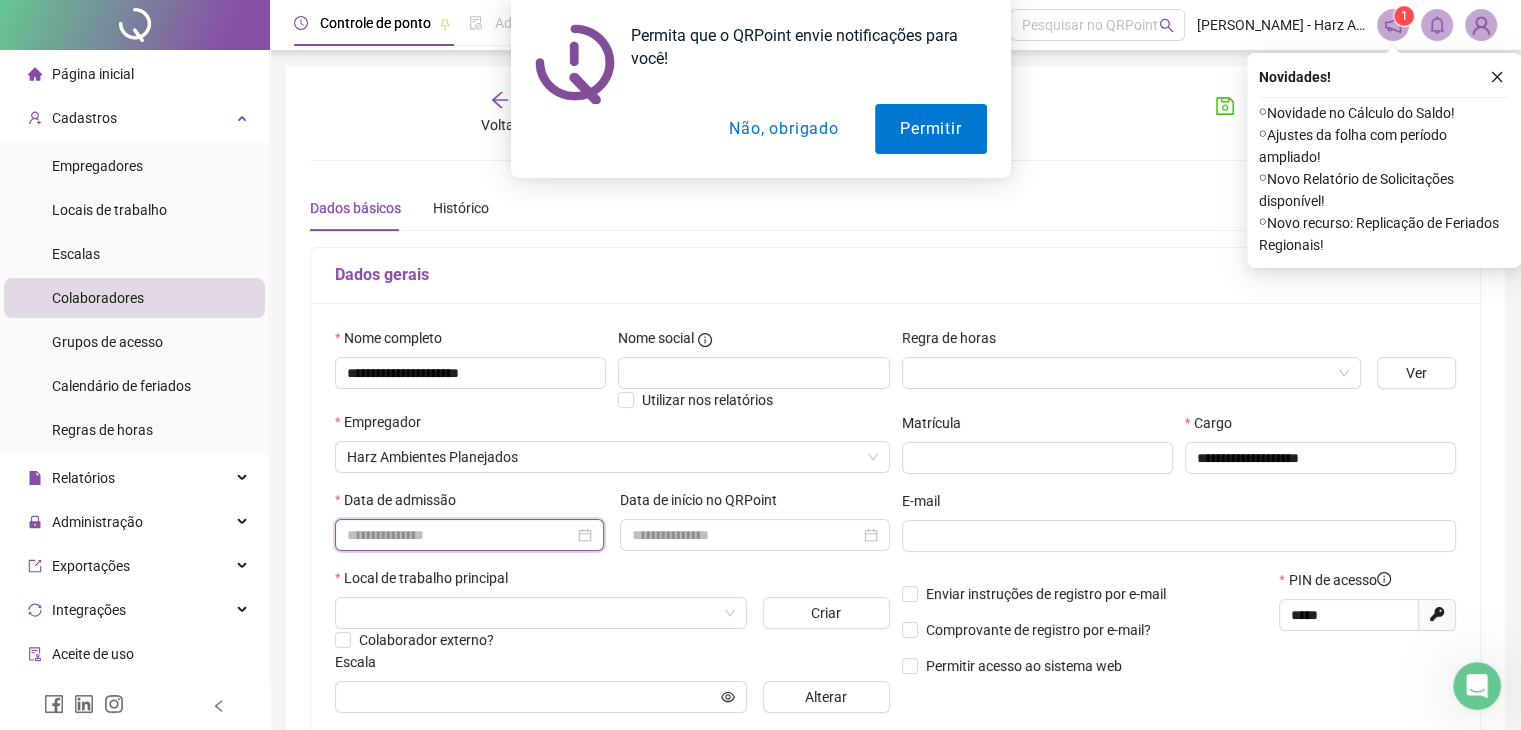 click at bounding box center (460, 535) 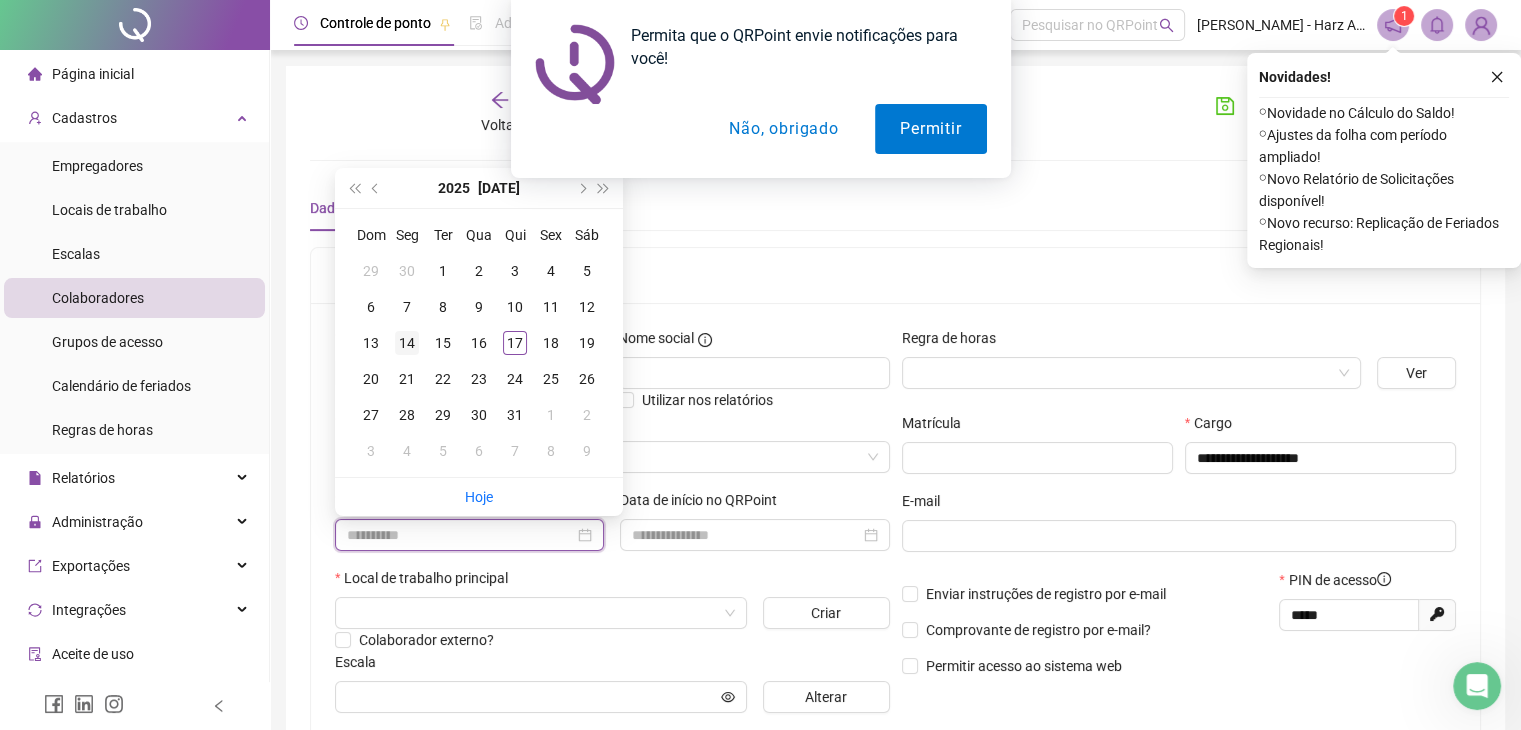 type on "**********" 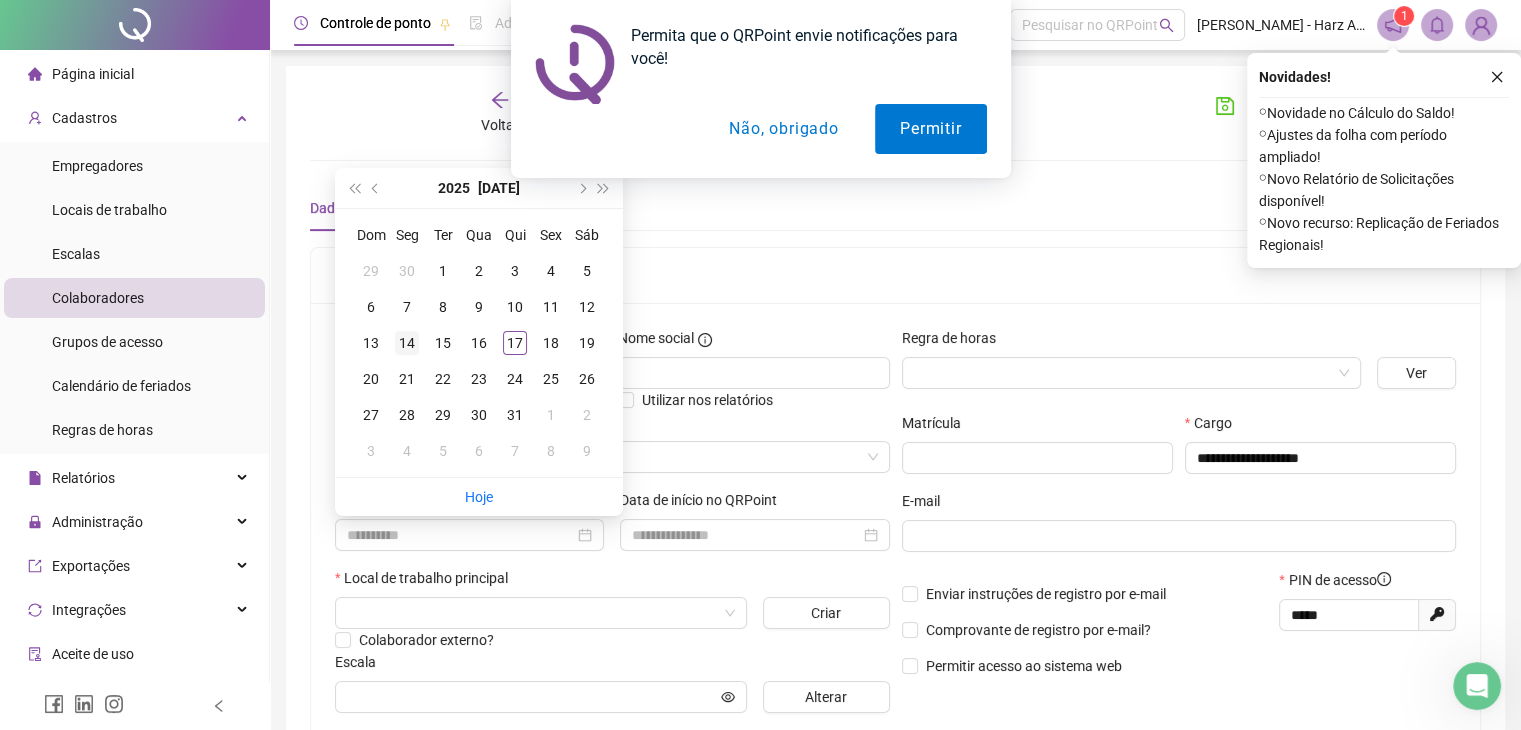 click on "14" at bounding box center (407, 343) 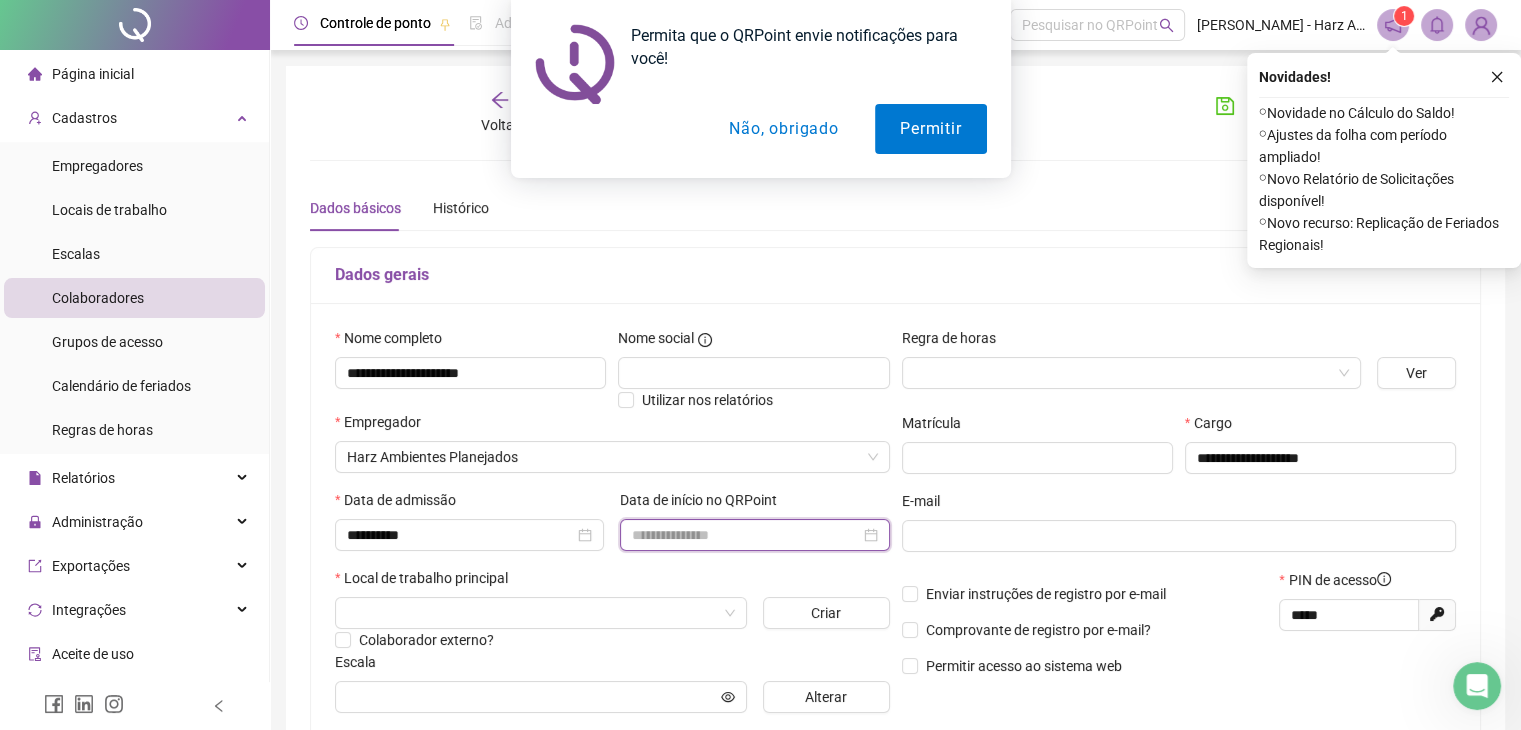 click at bounding box center [745, 535] 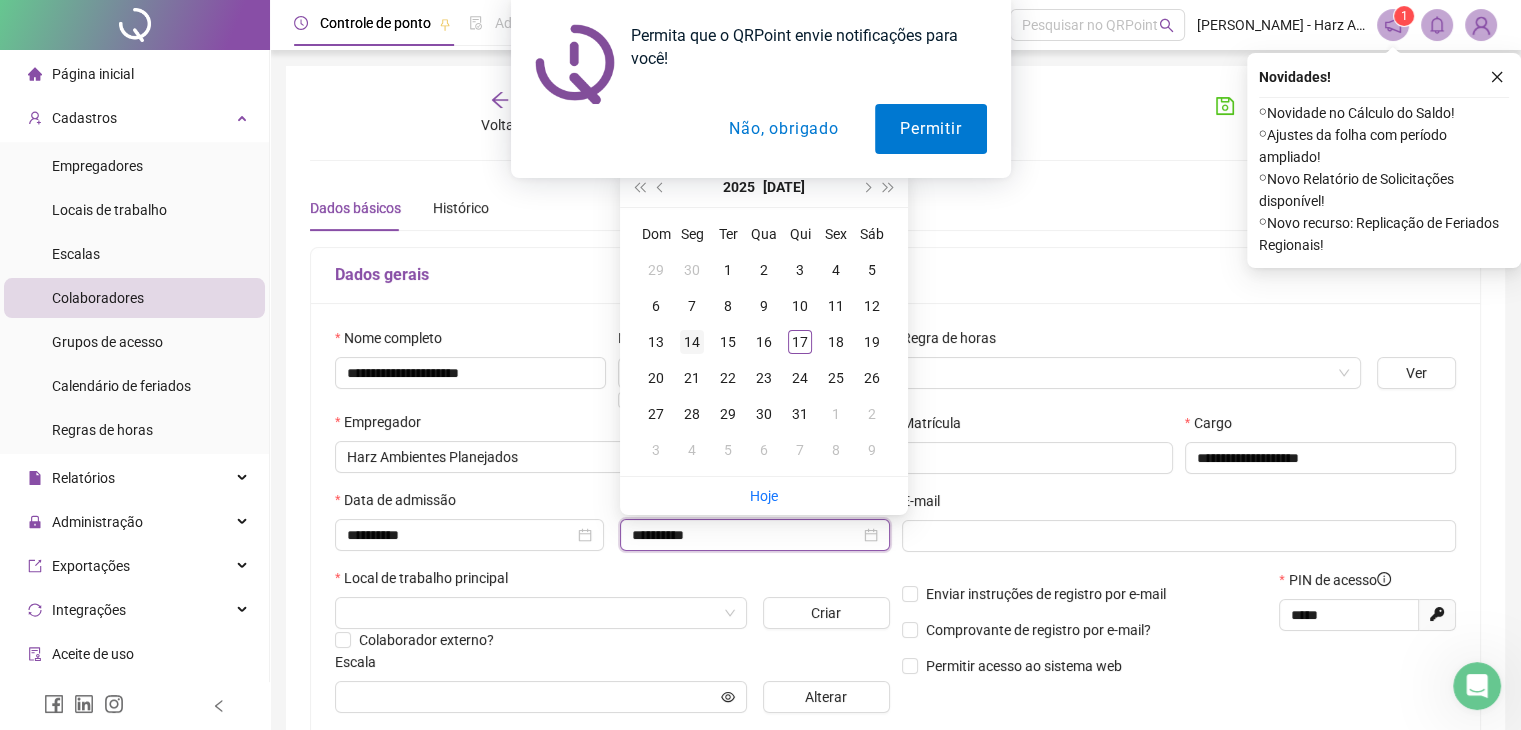 type on "**********" 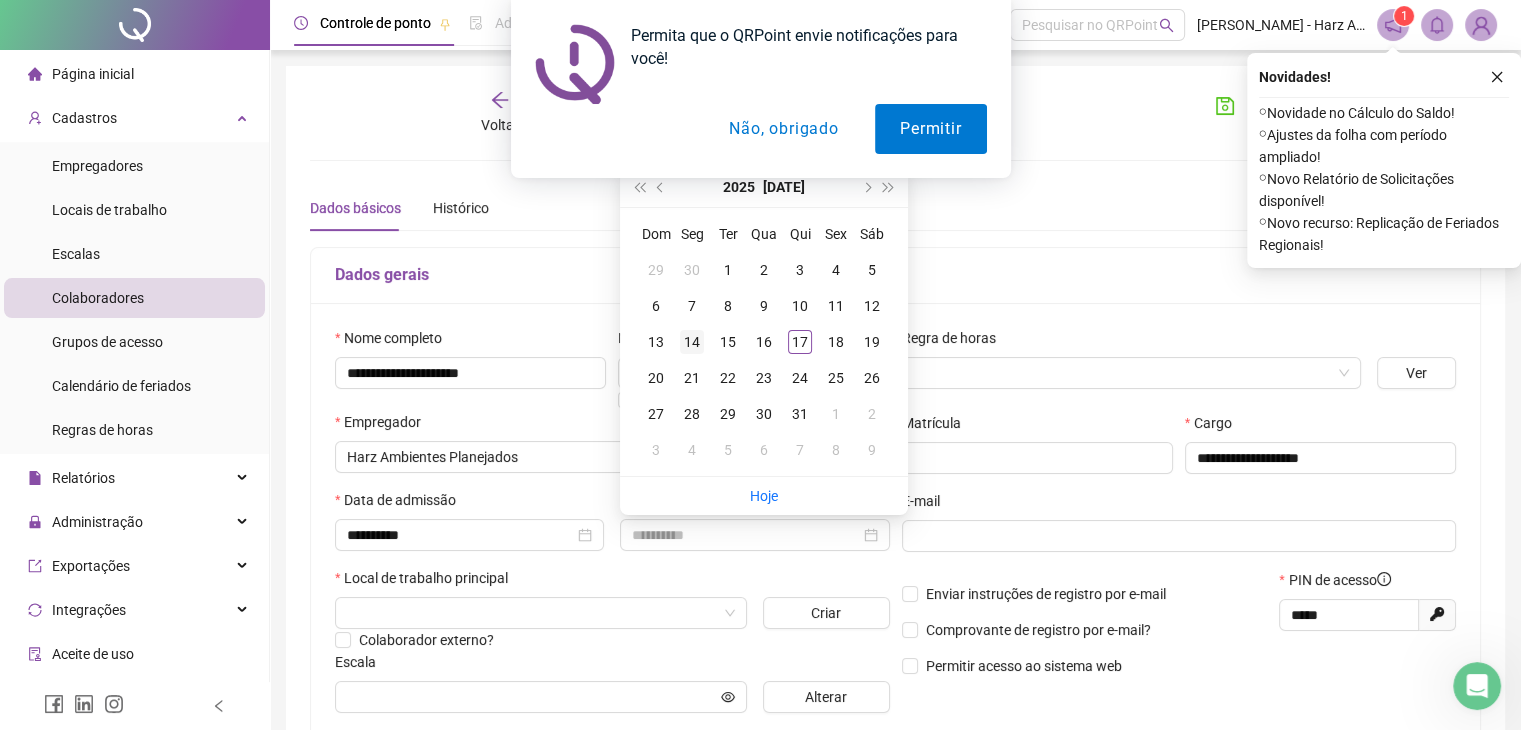 click on "14" at bounding box center (692, 342) 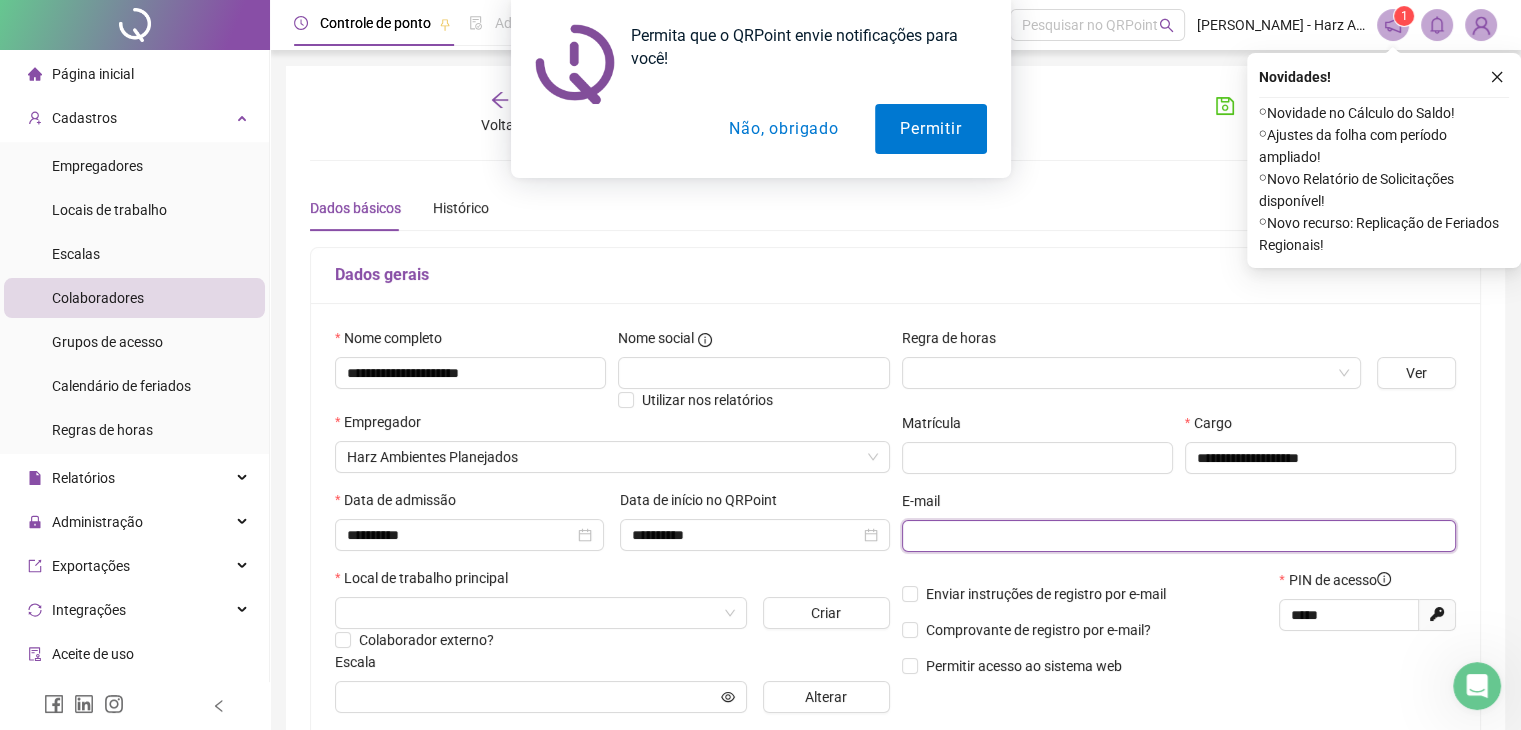 click at bounding box center [1177, 536] 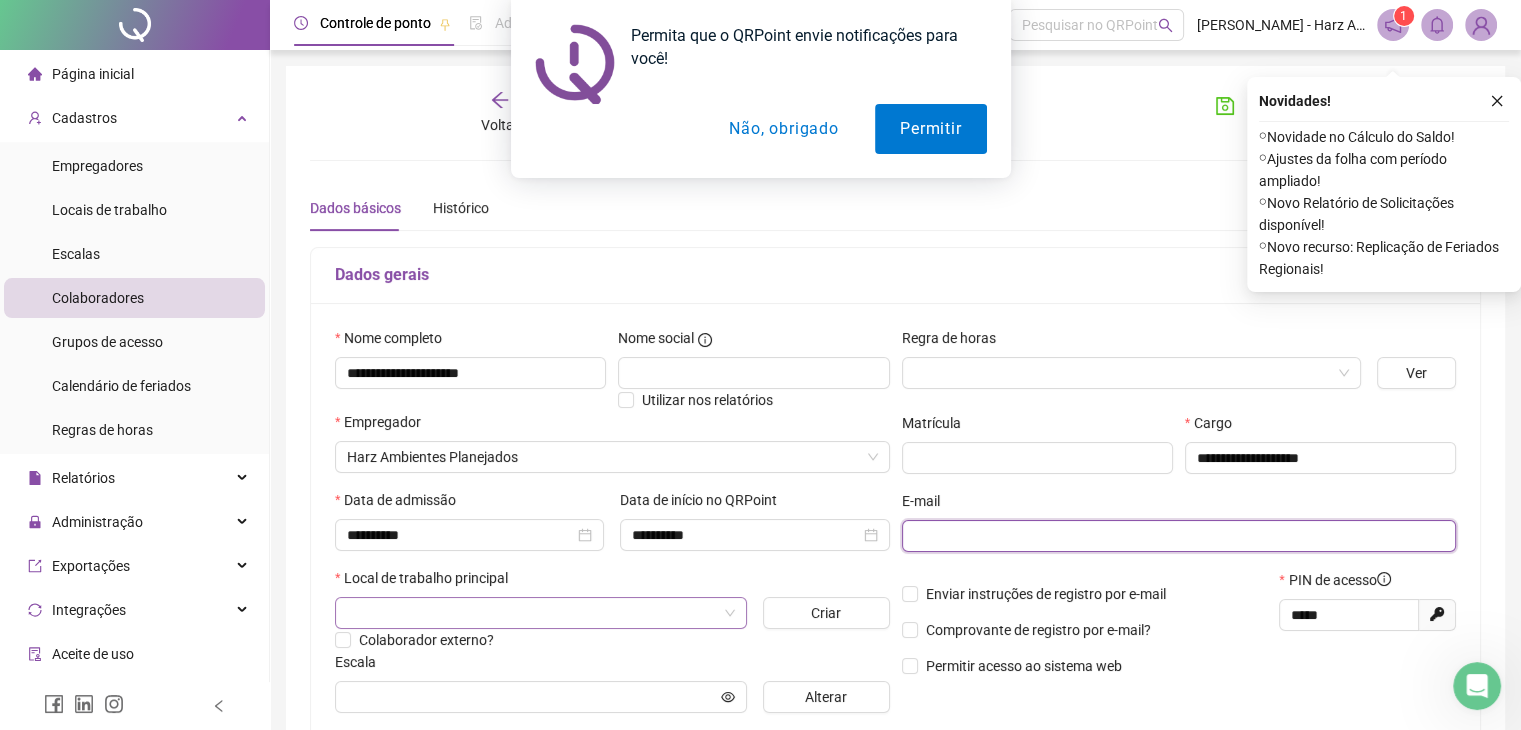 scroll, scrollTop: 100, scrollLeft: 0, axis: vertical 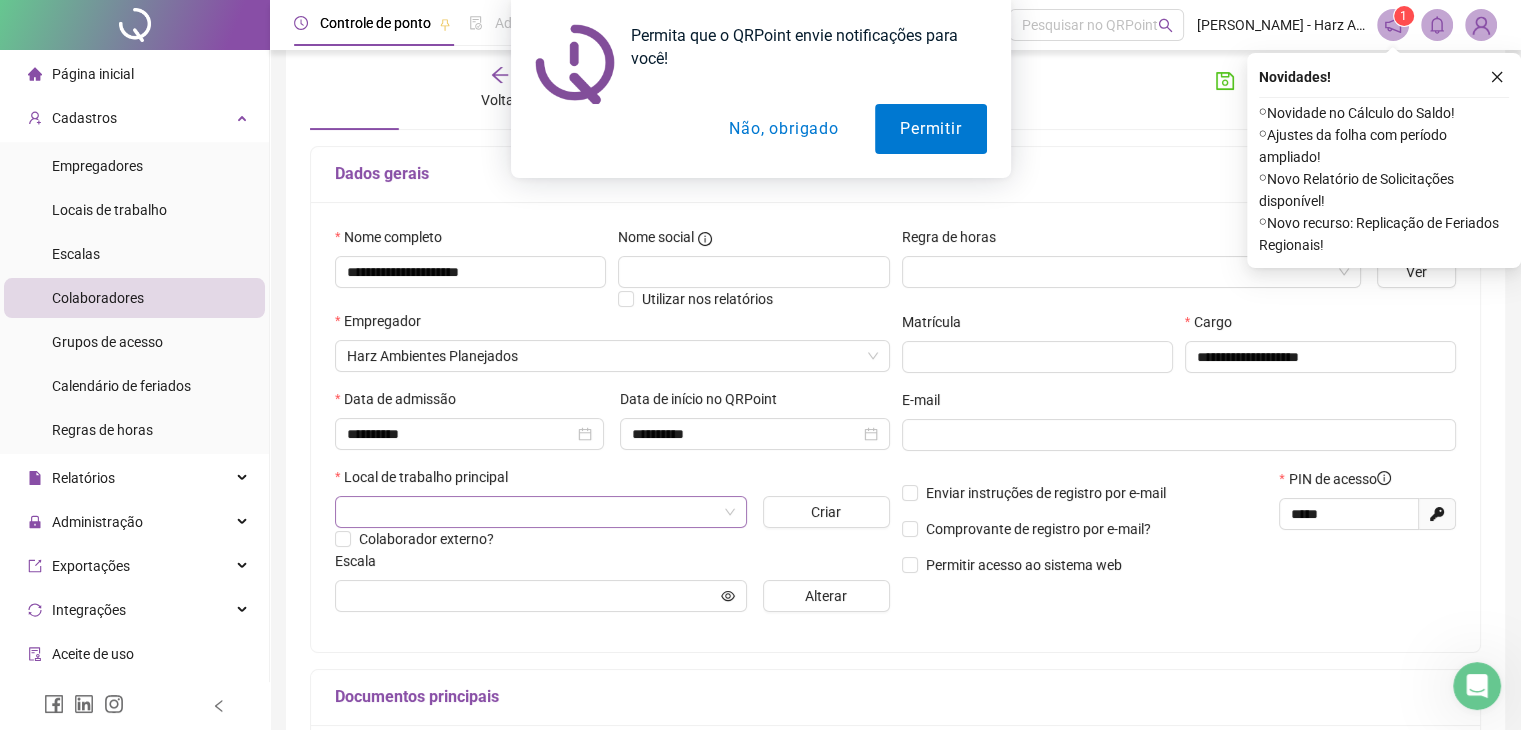 click at bounding box center [535, 512] 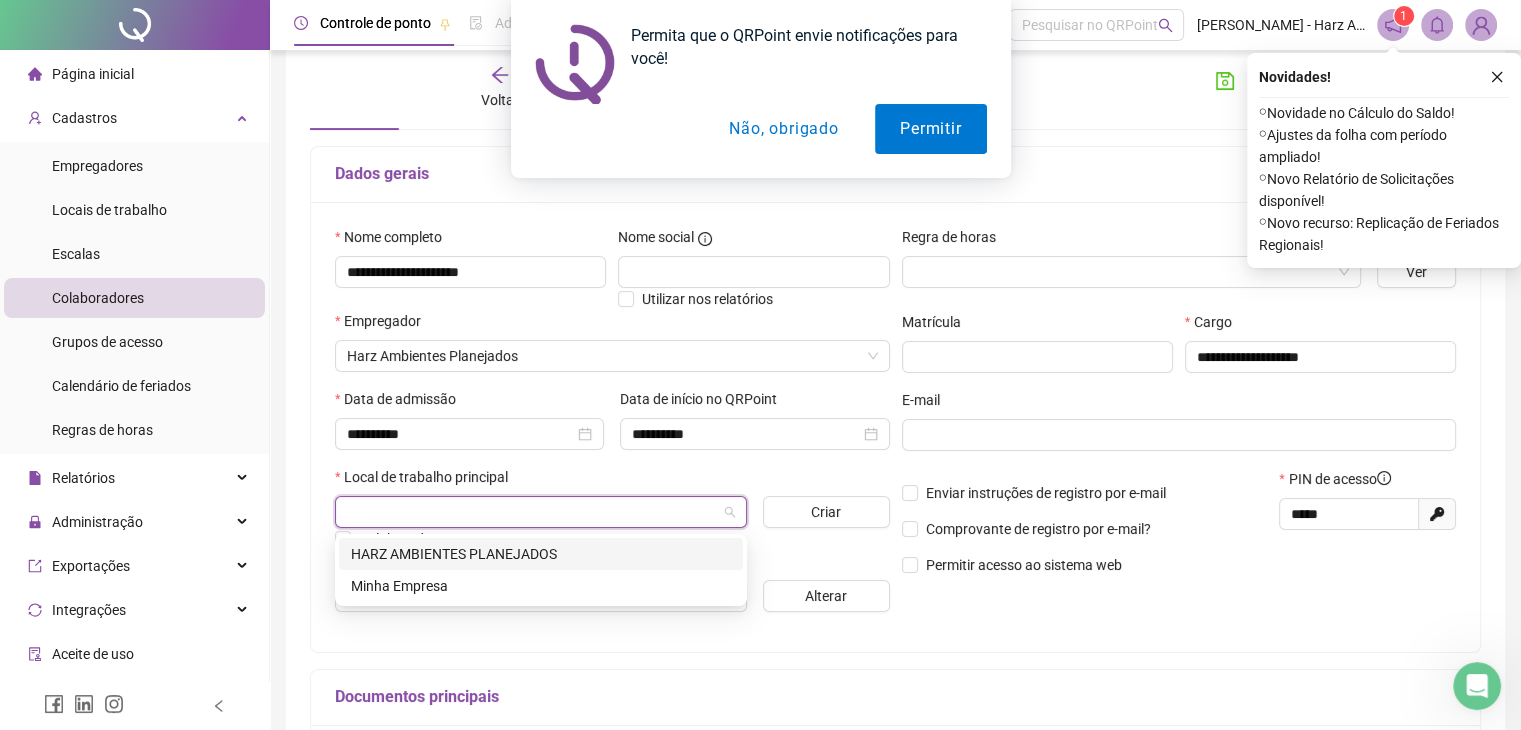 click on "HARZ AMBIENTES PLANEJADOS" at bounding box center (541, 554) 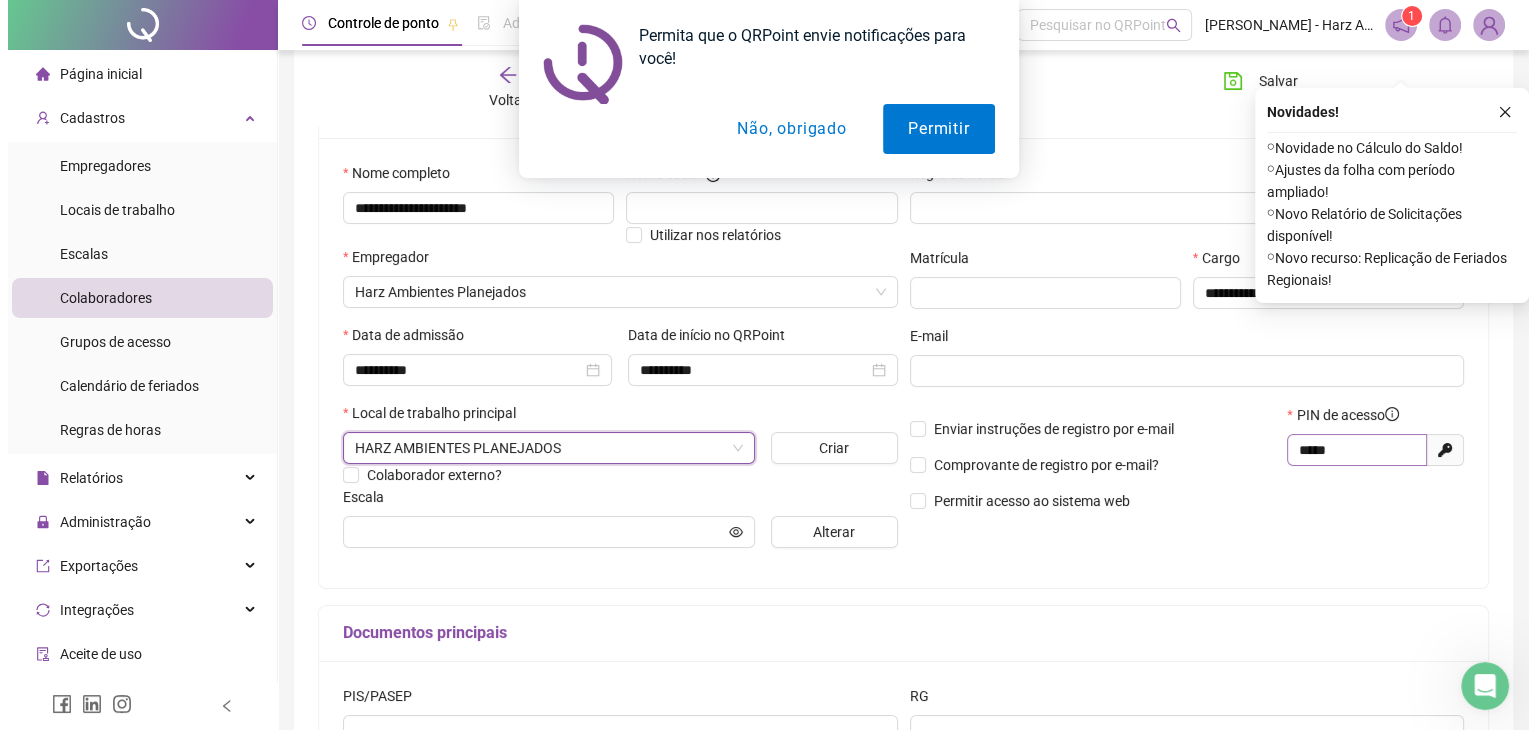 scroll, scrollTop: 200, scrollLeft: 0, axis: vertical 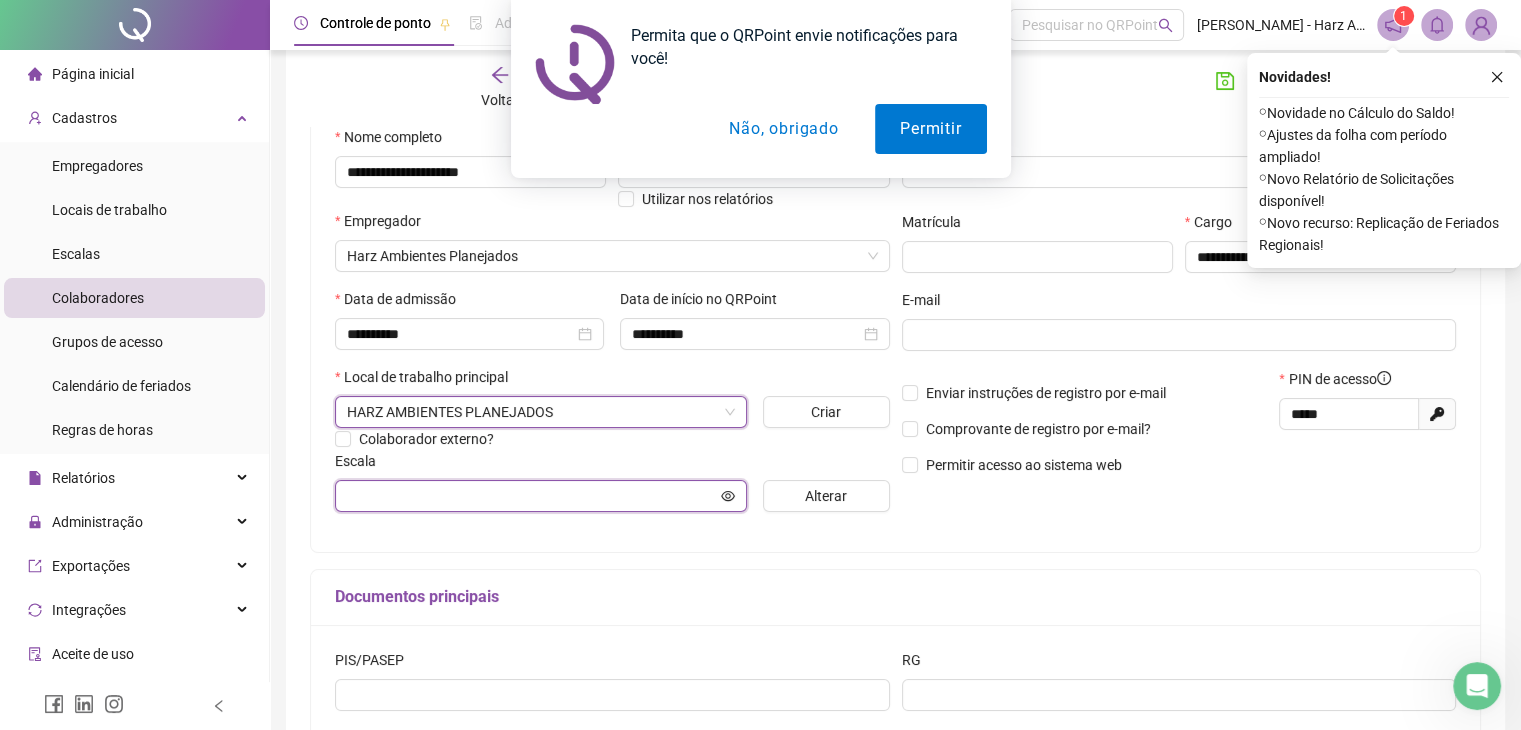 click at bounding box center [532, 496] 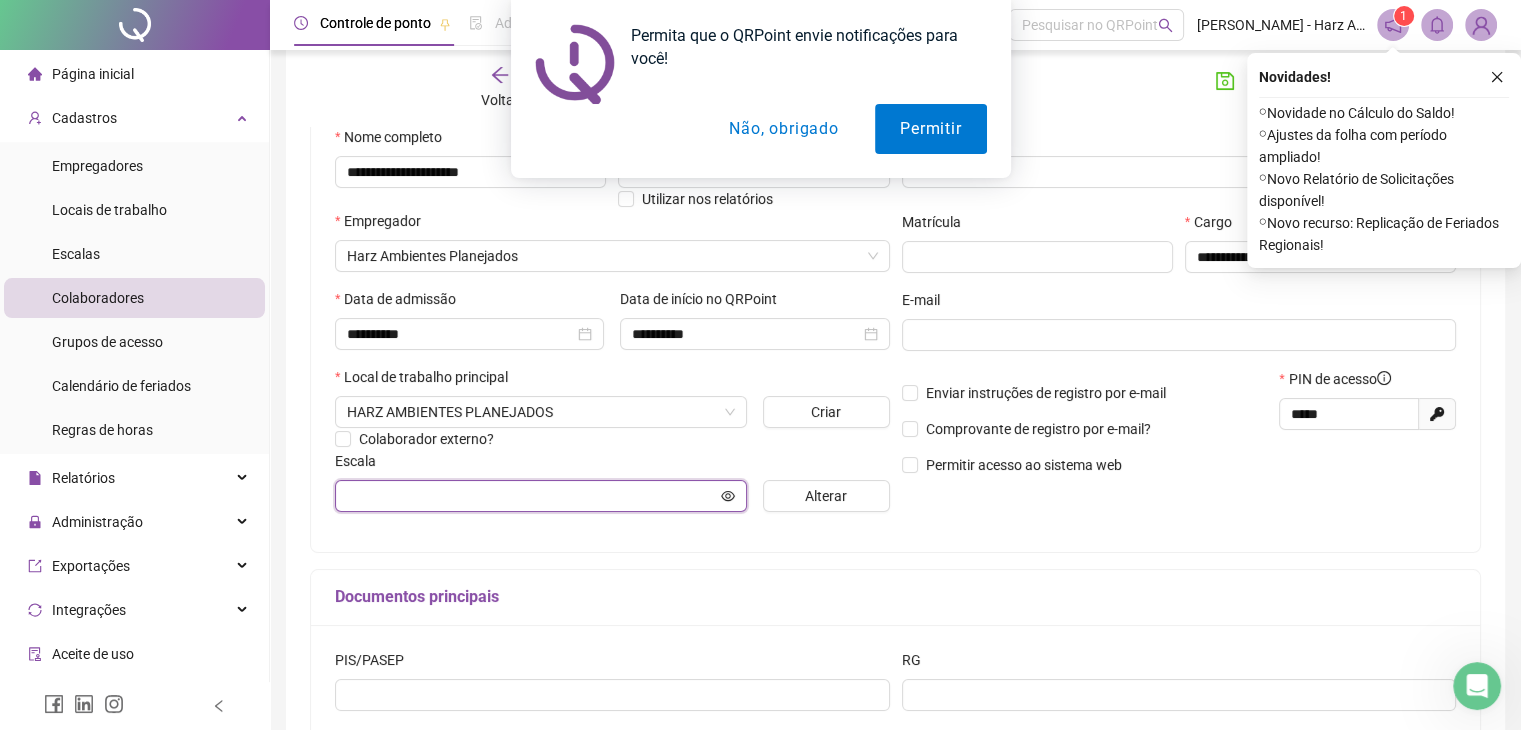 click at bounding box center [532, 496] 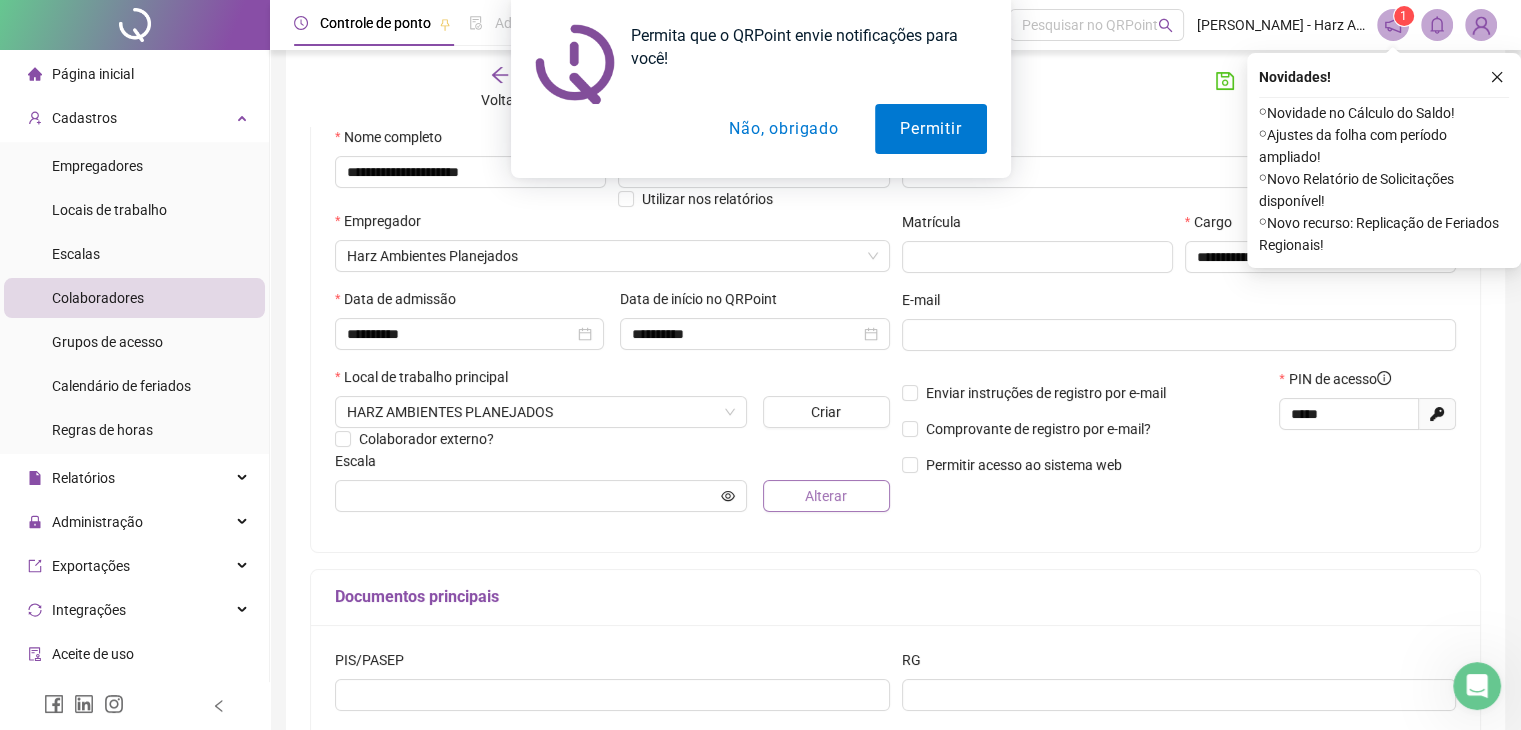 click on "Alterar" at bounding box center [826, 496] 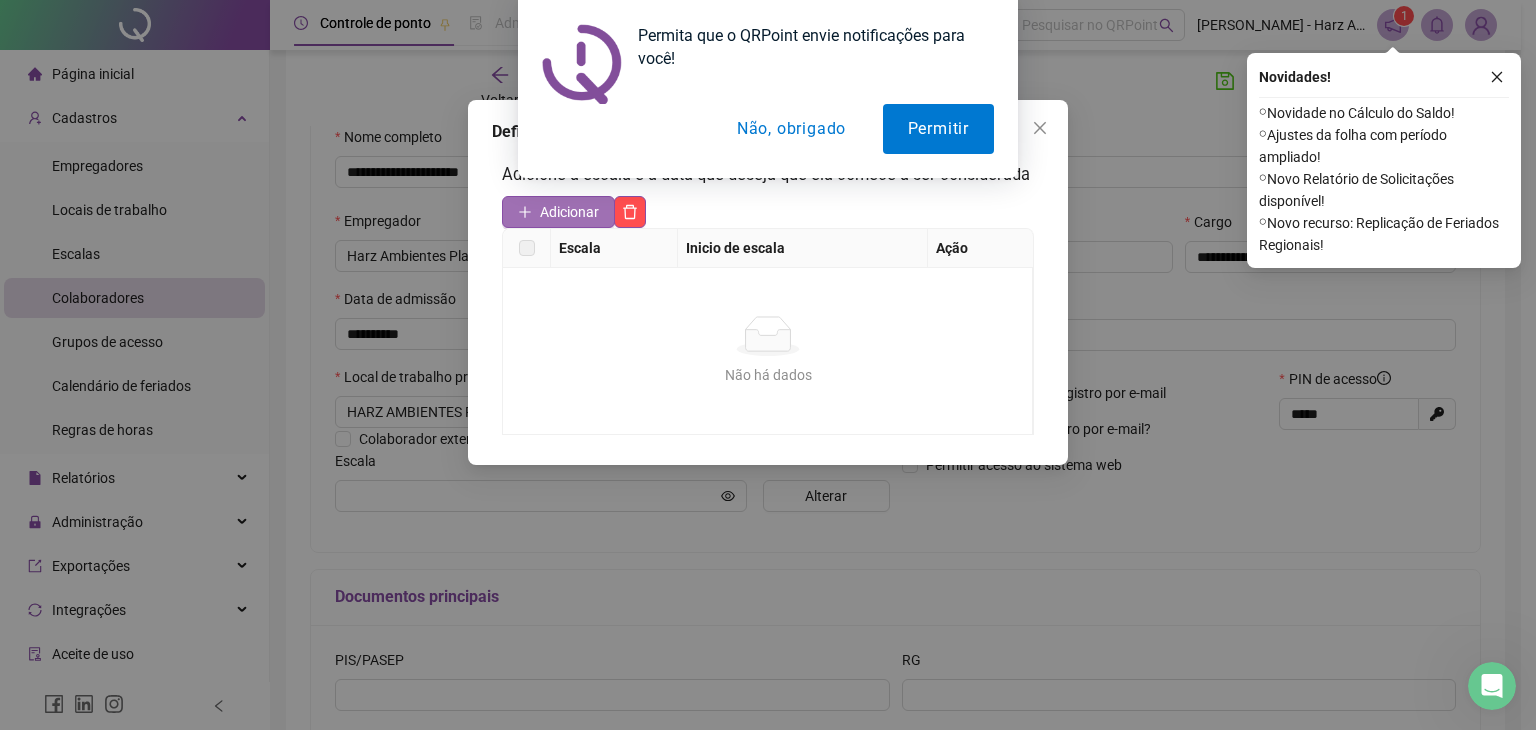 click on "Adicionar" at bounding box center [569, 212] 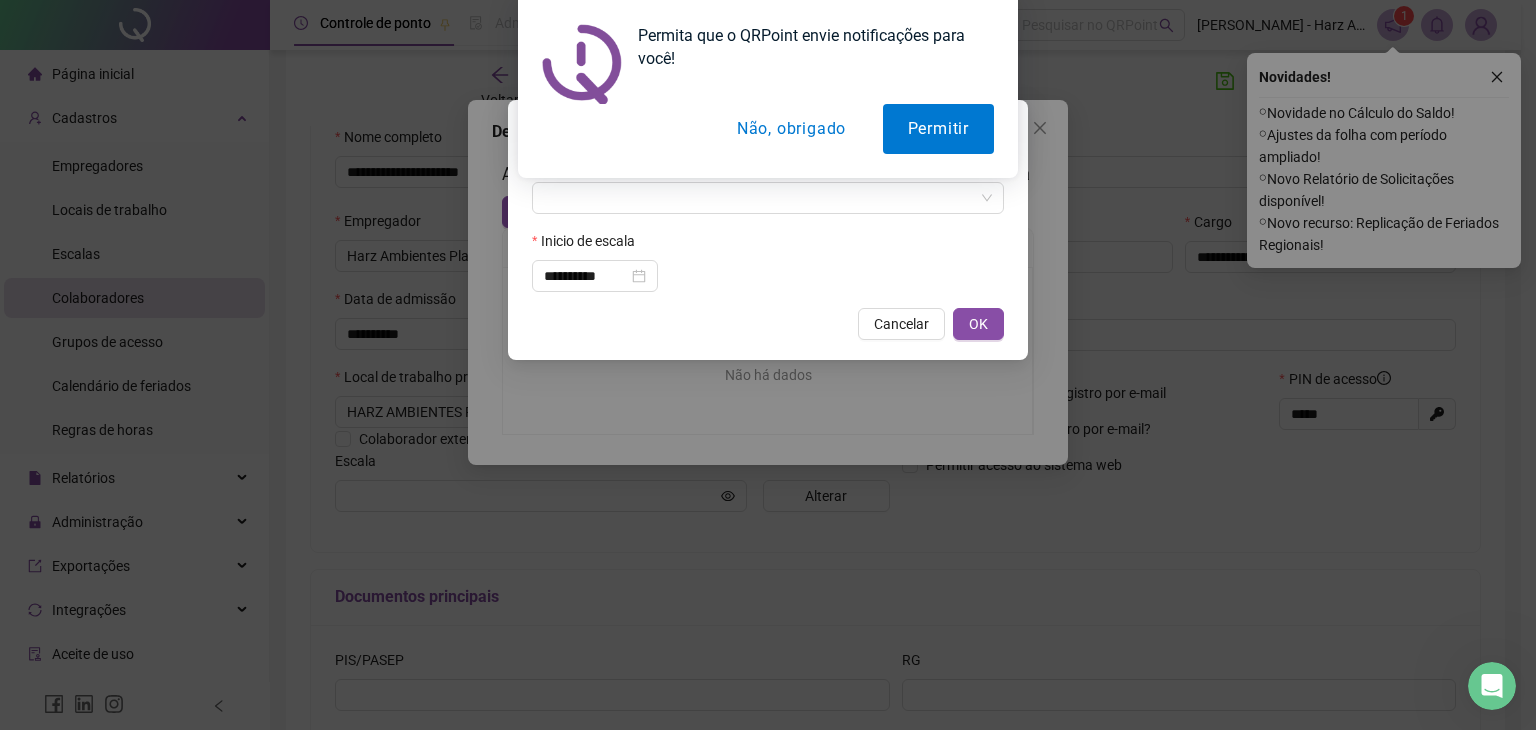 click on "Não, obrigado" at bounding box center [791, 129] 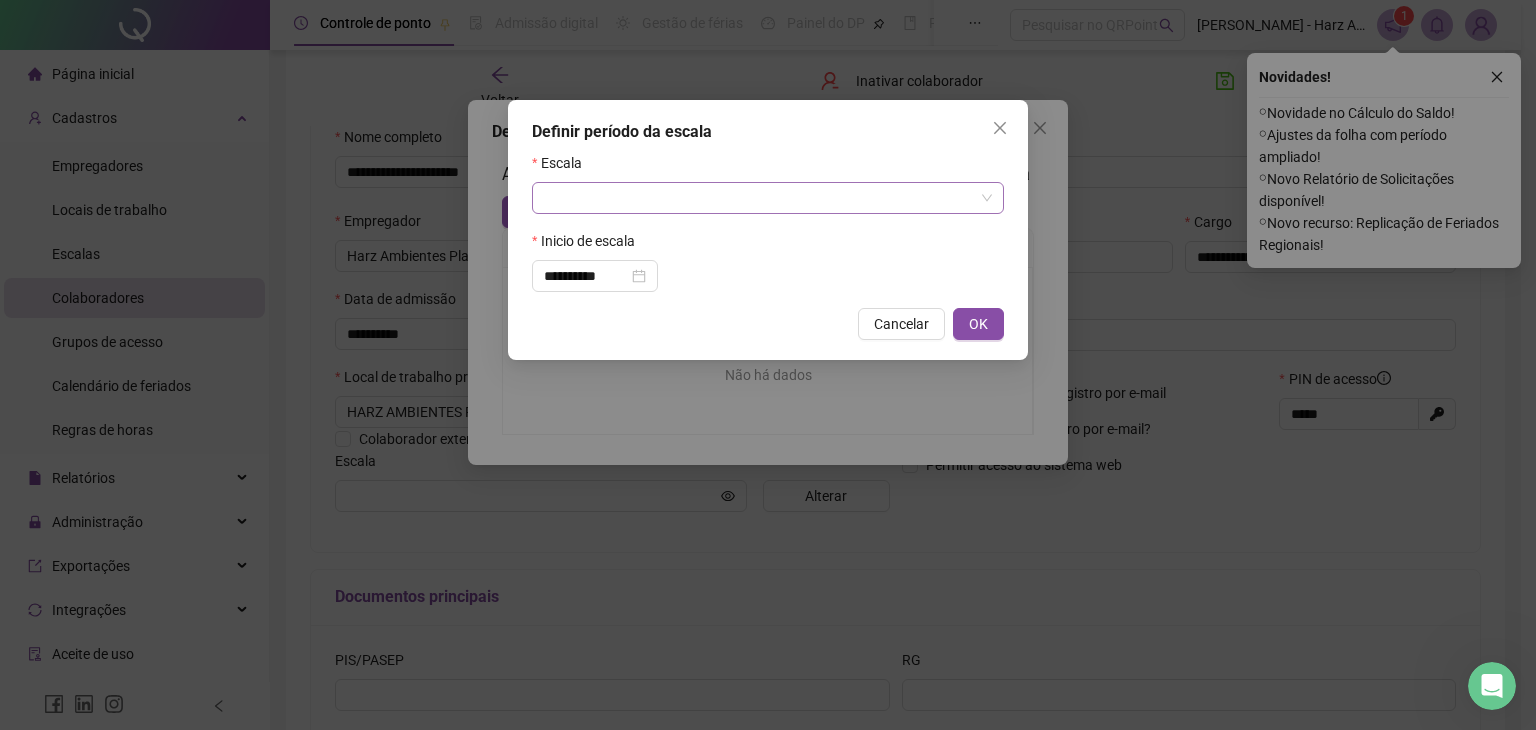 click at bounding box center [762, 198] 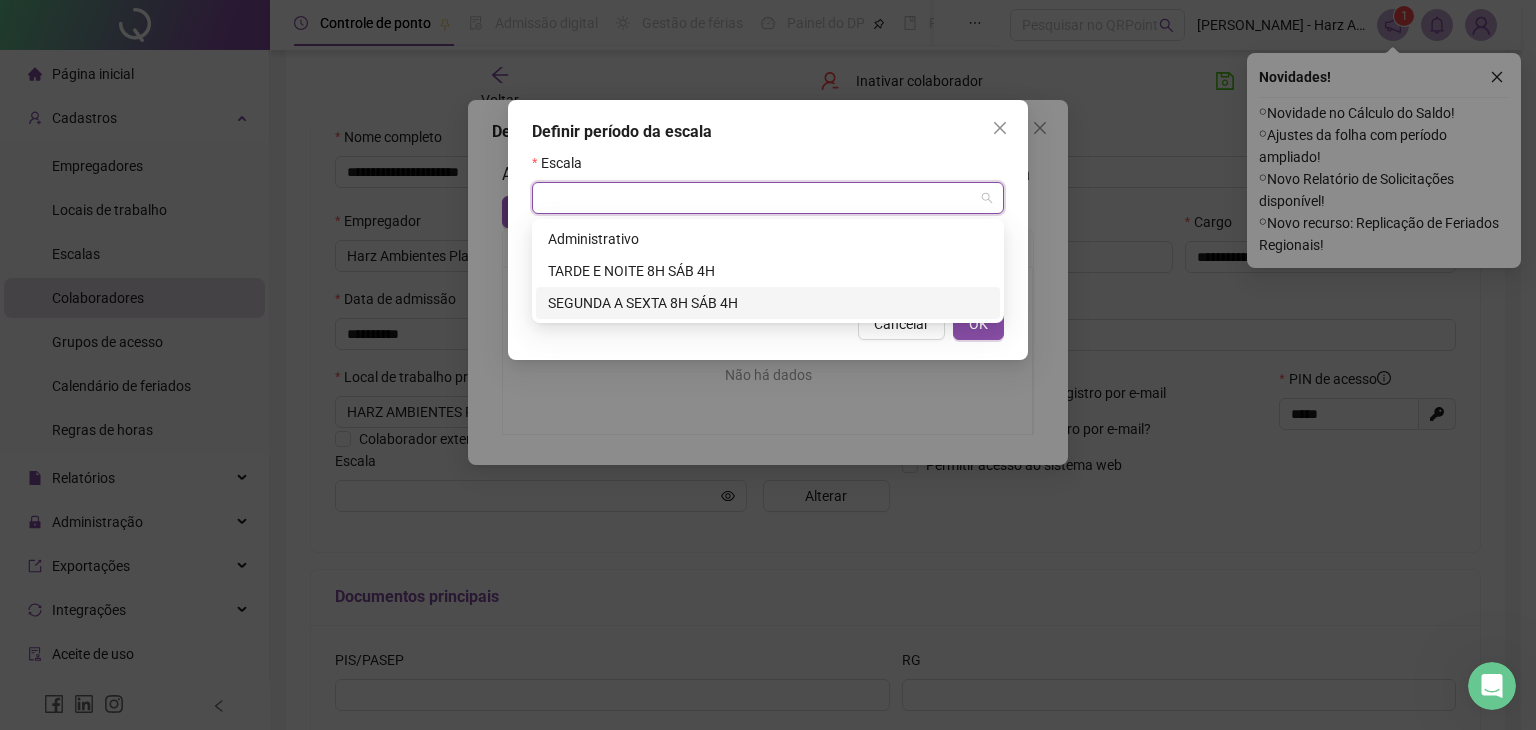 click on "SEGUNDA A SEXTA 8H SÁB 4H" at bounding box center [768, 303] 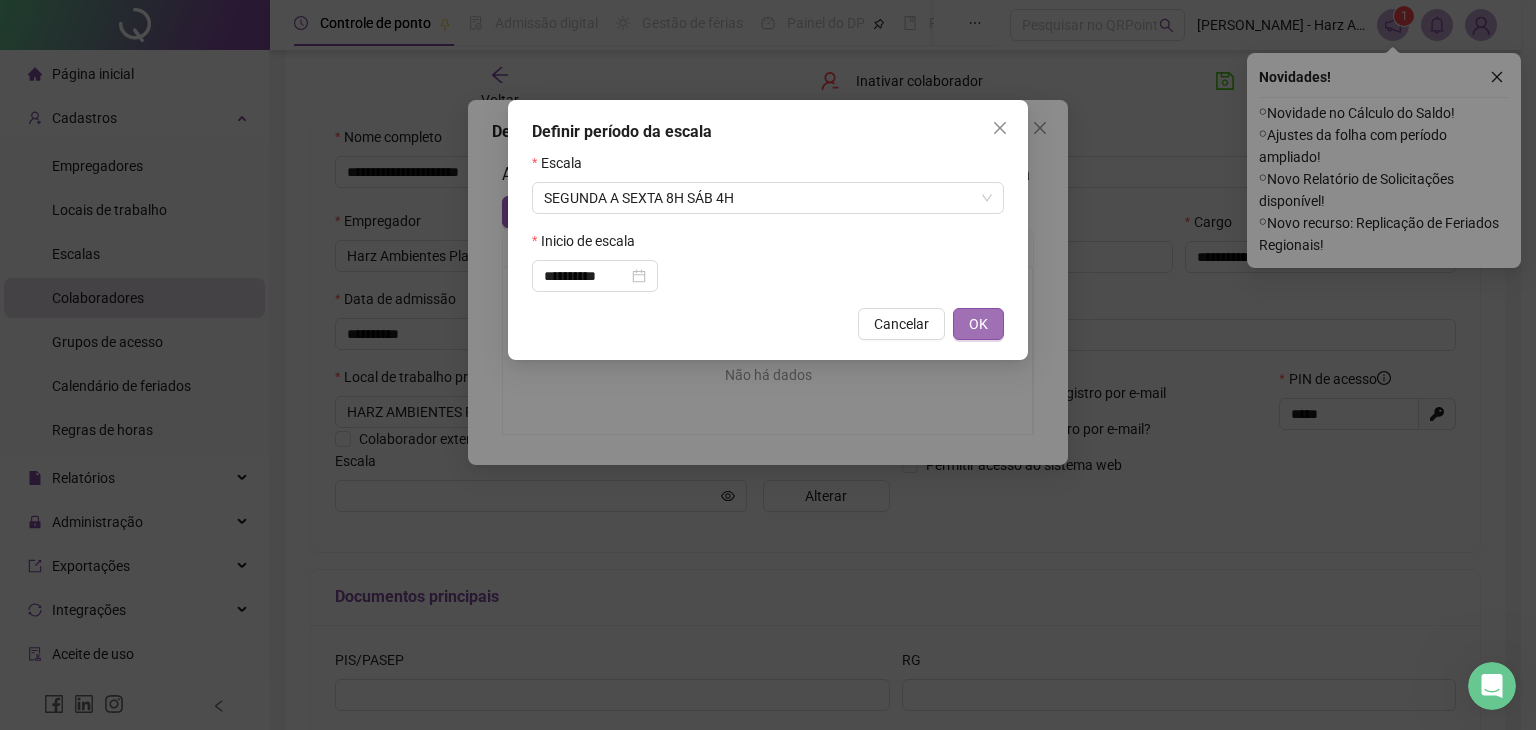 click on "OK" at bounding box center (978, 324) 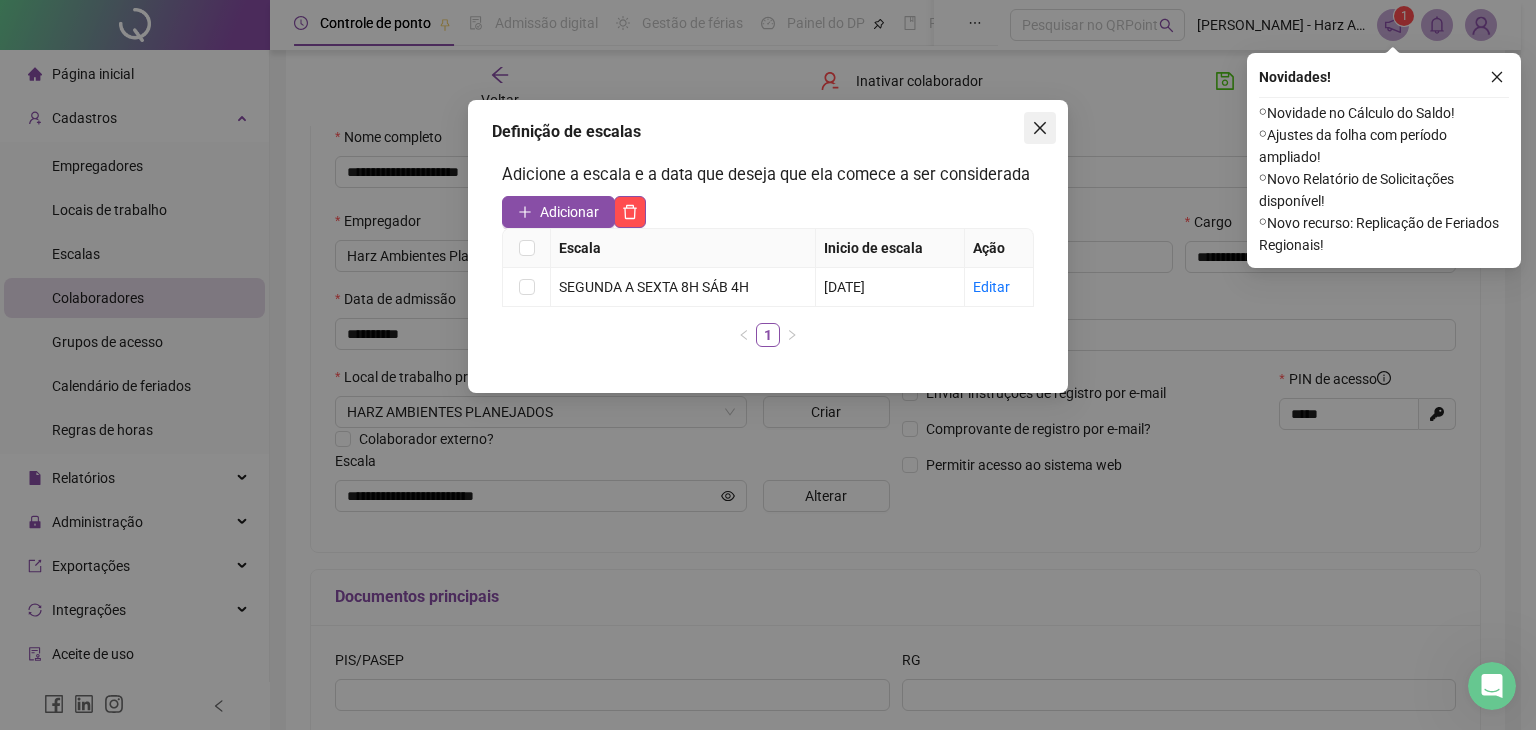 click at bounding box center (1040, 128) 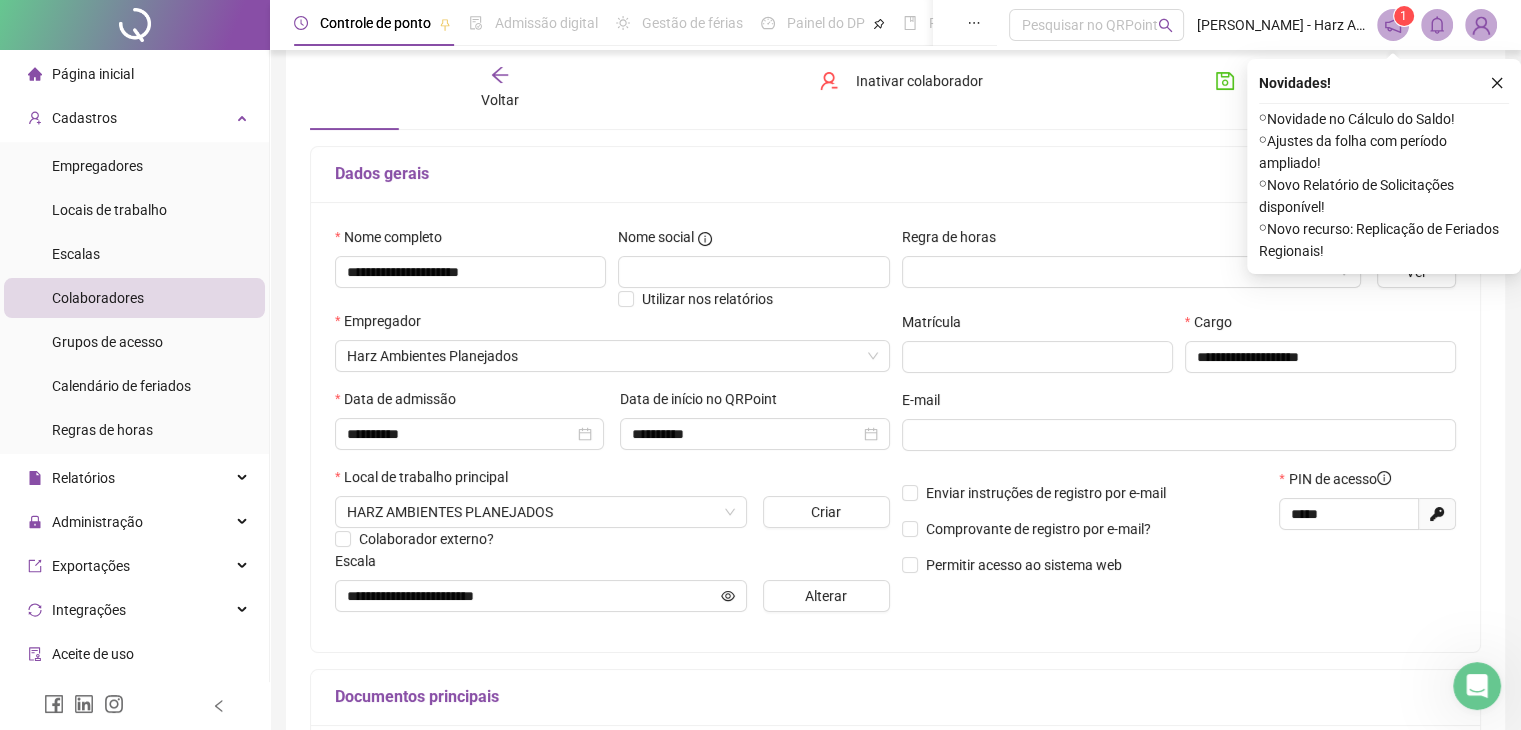 scroll, scrollTop: 200, scrollLeft: 0, axis: vertical 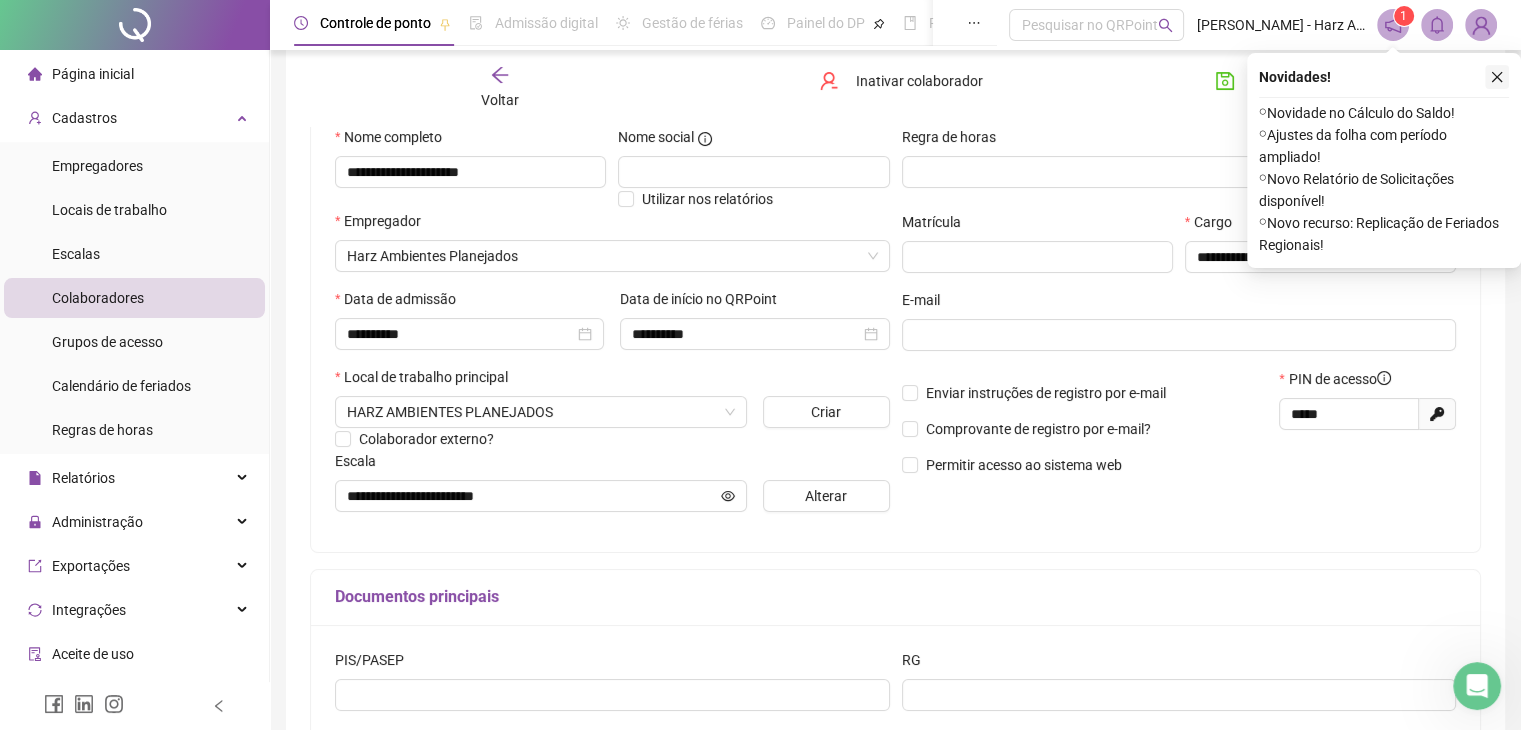click at bounding box center [1497, 77] 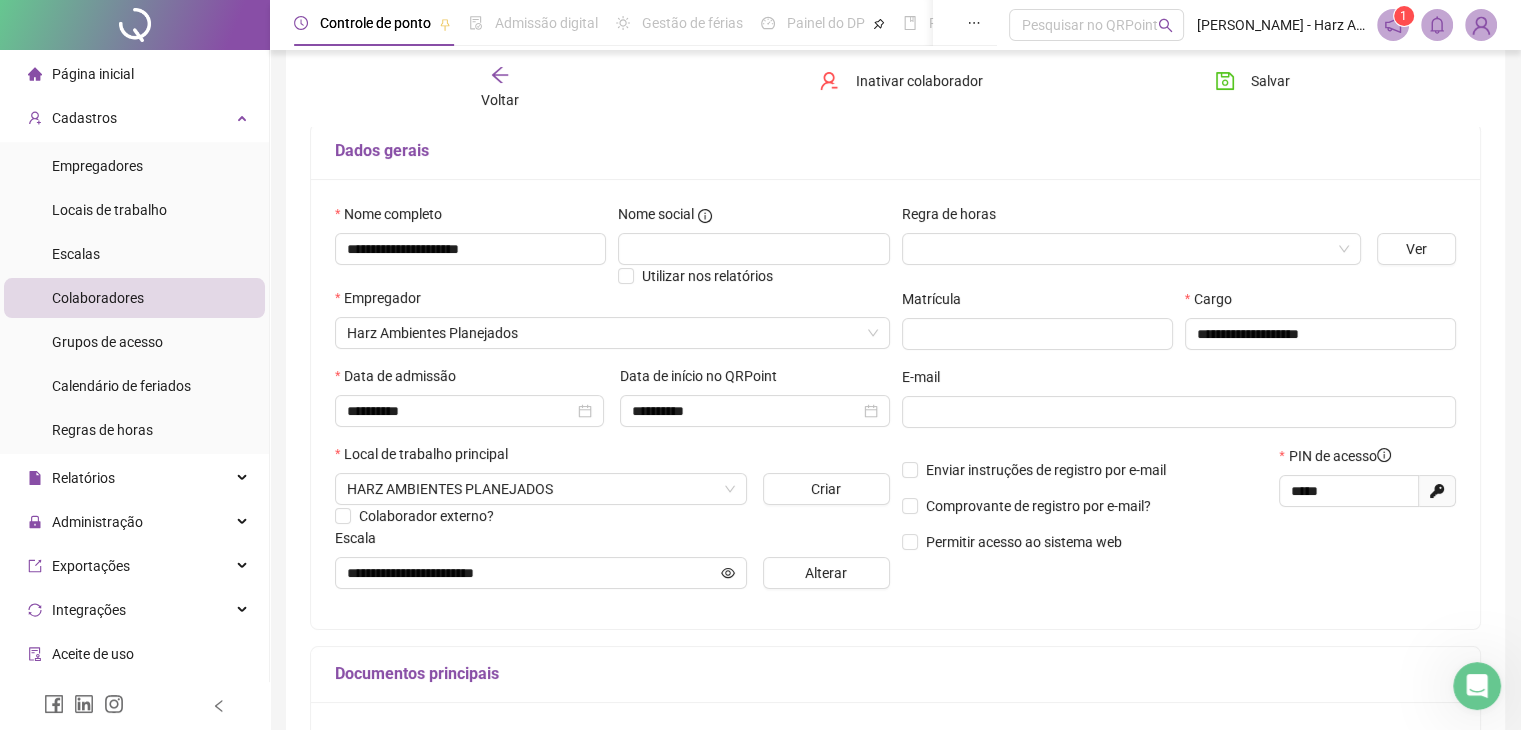 scroll, scrollTop: 0, scrollLeft: 0, axis: both 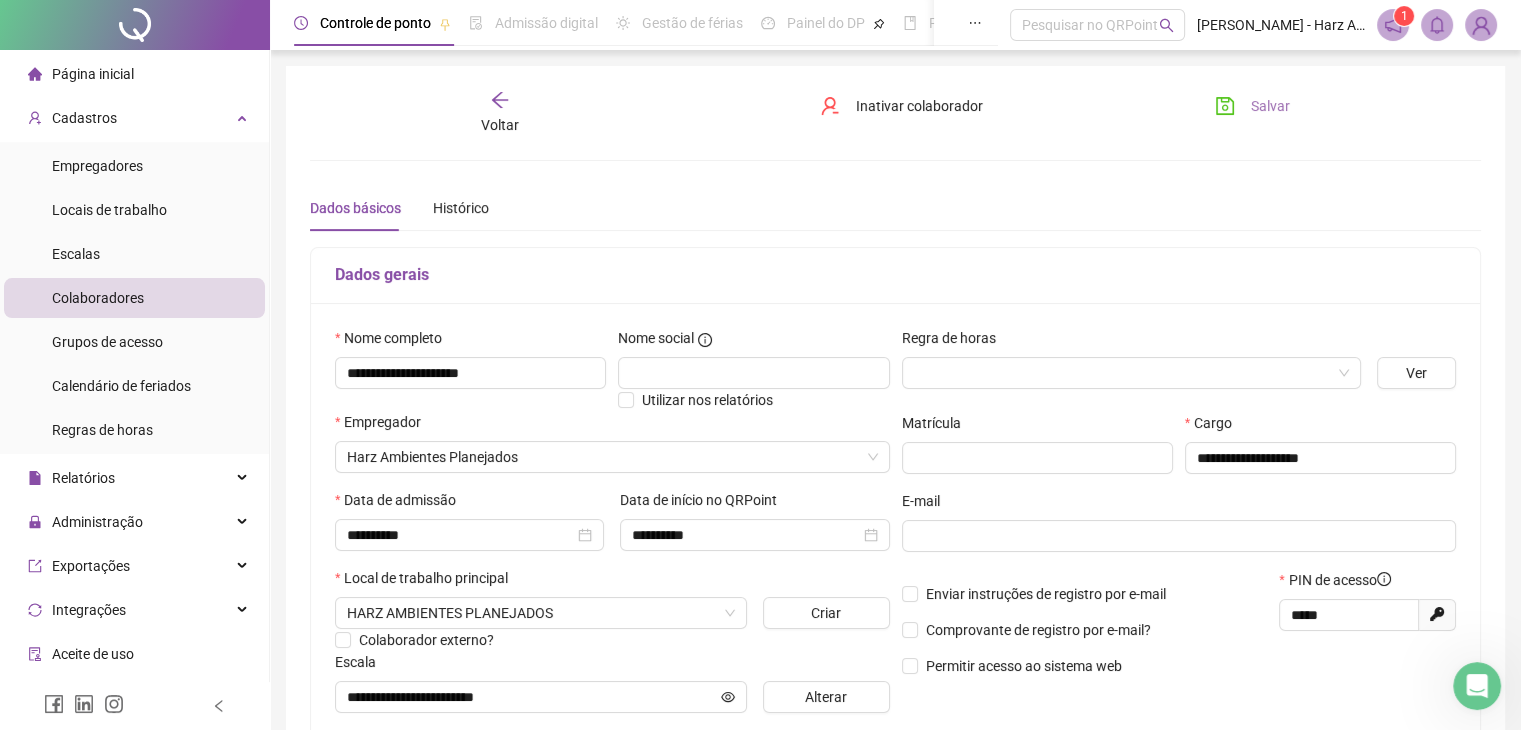click on "Salvar" at bounding box center [1270, 106] 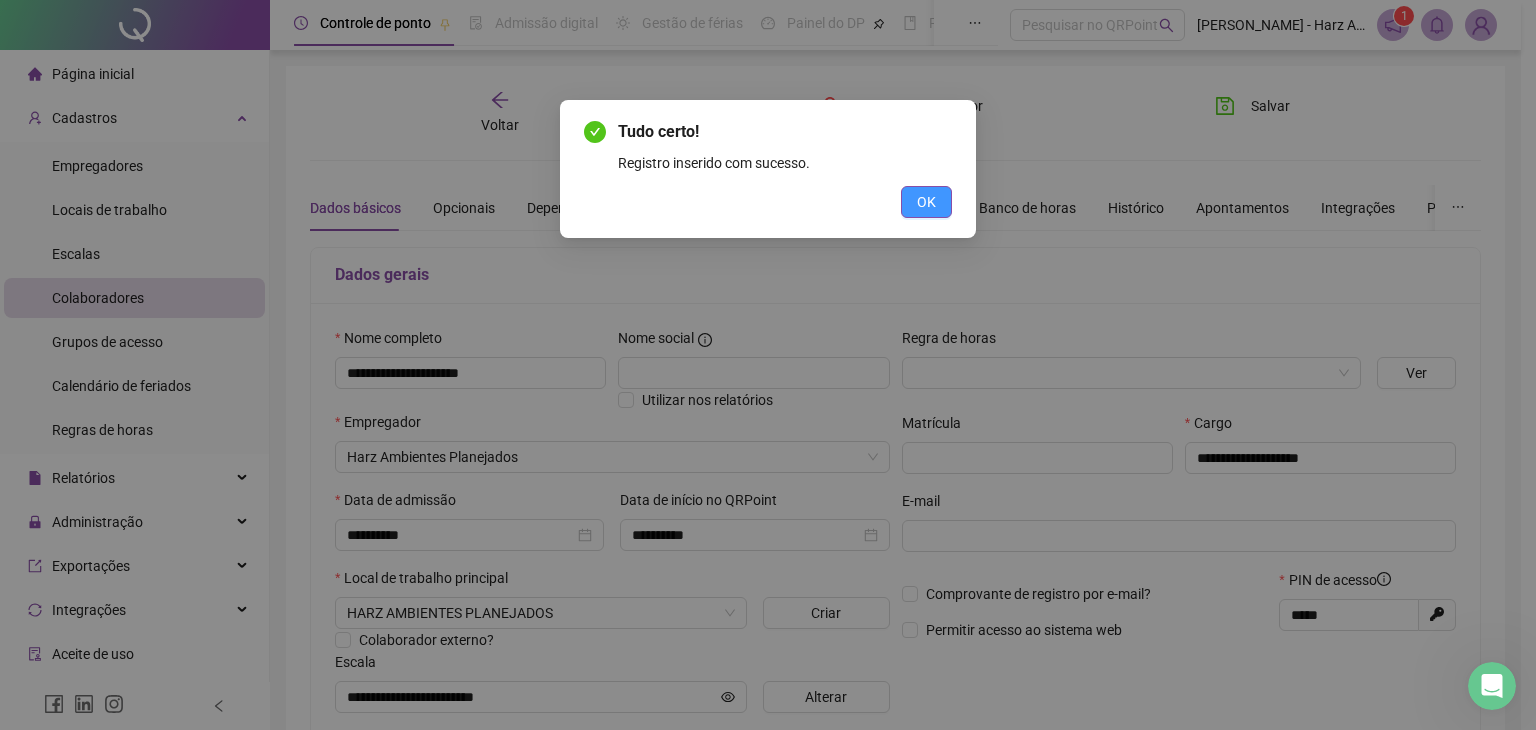 click on "OK" at bounding box center (926, 202) 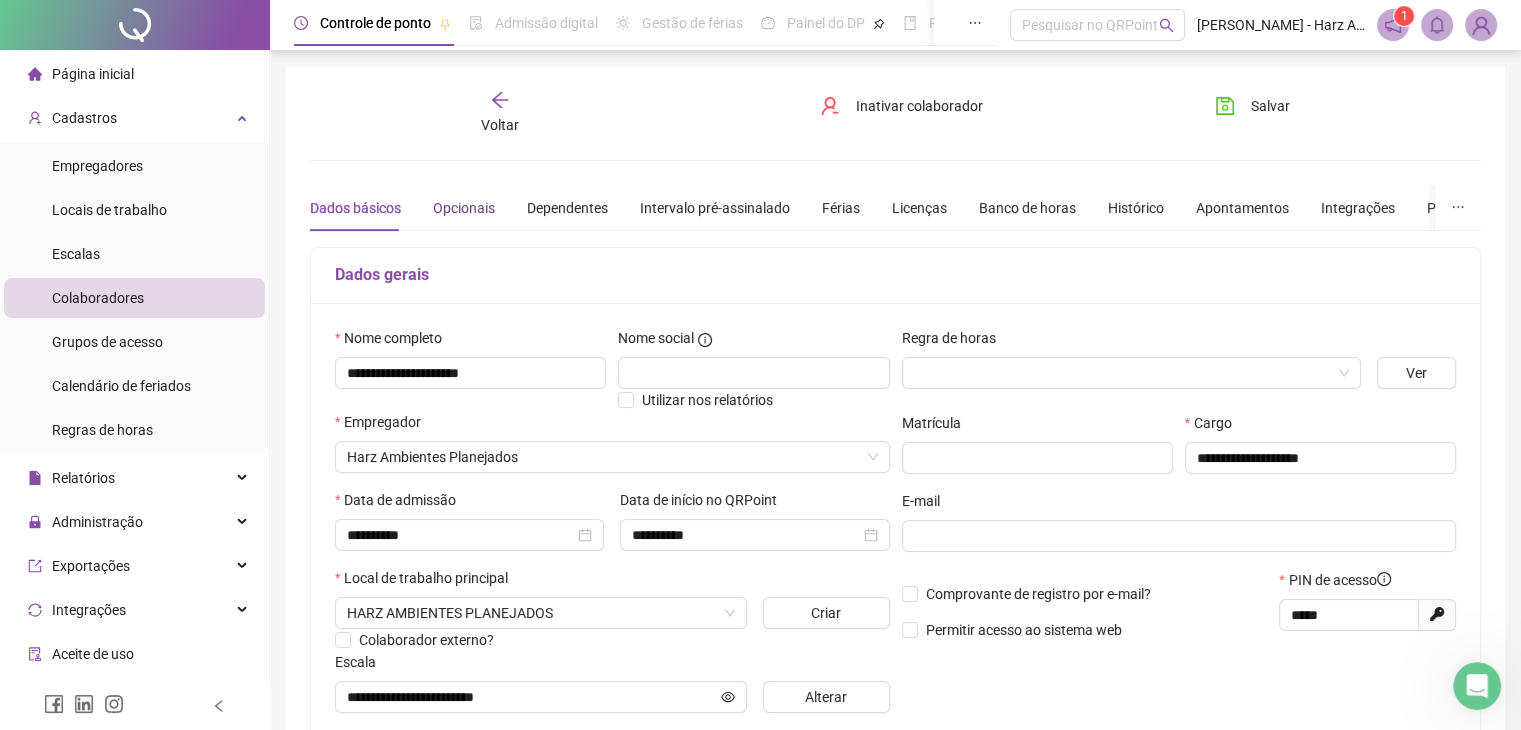 click on "Opcionais" at bounding box center [464, 208] 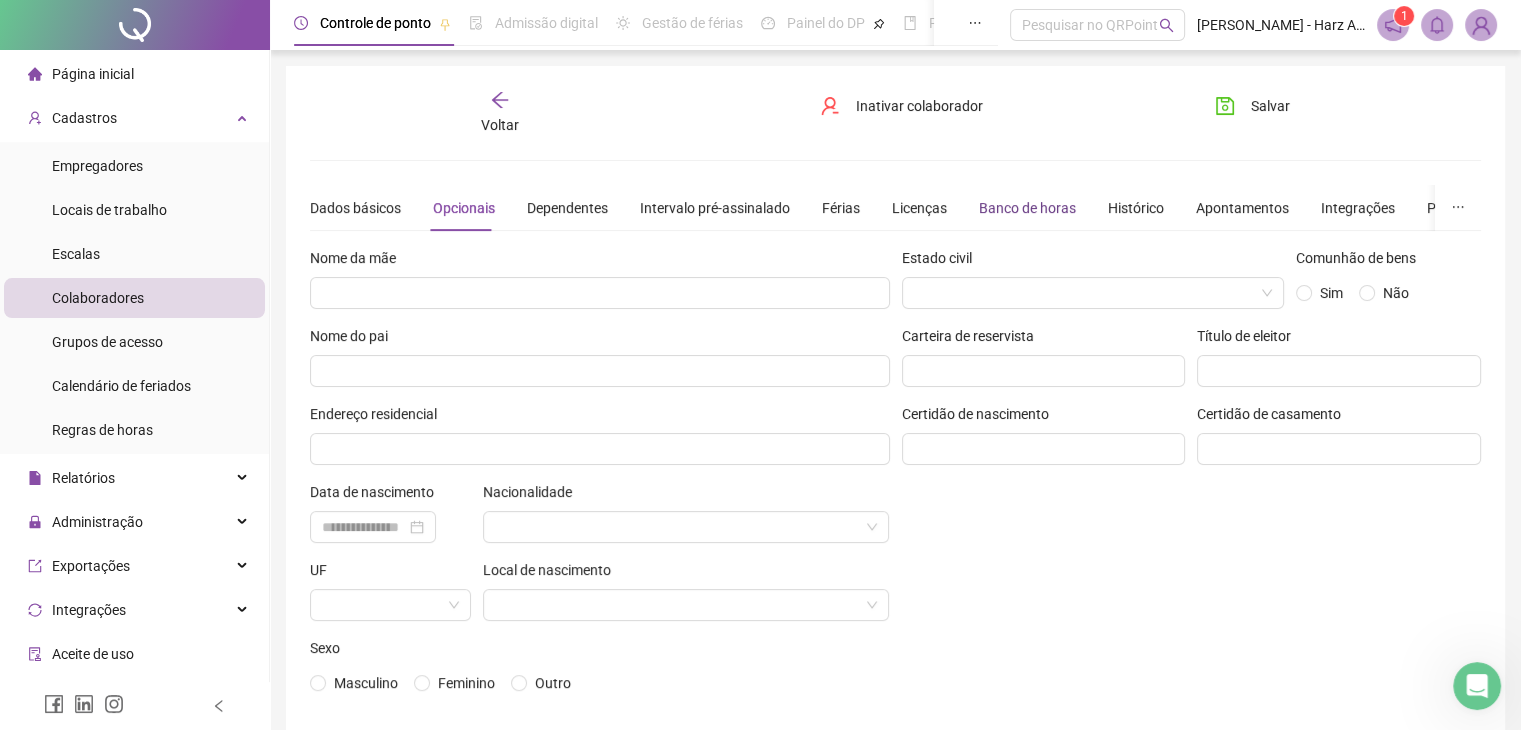 click on "Banco de horas" at bounding box center [1027, 208] 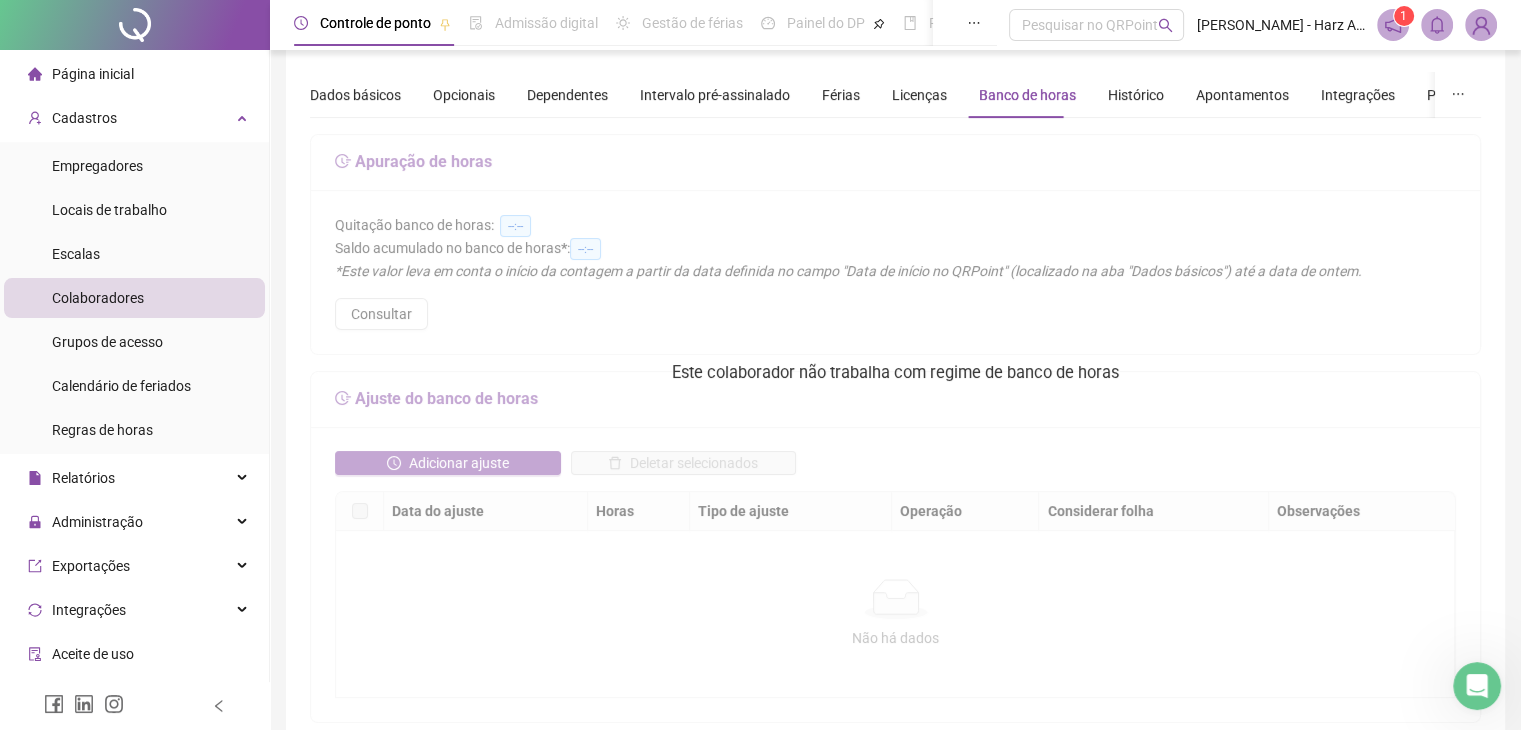 scroll, scrollTop: 0, scrollLeft: 0, axis: both 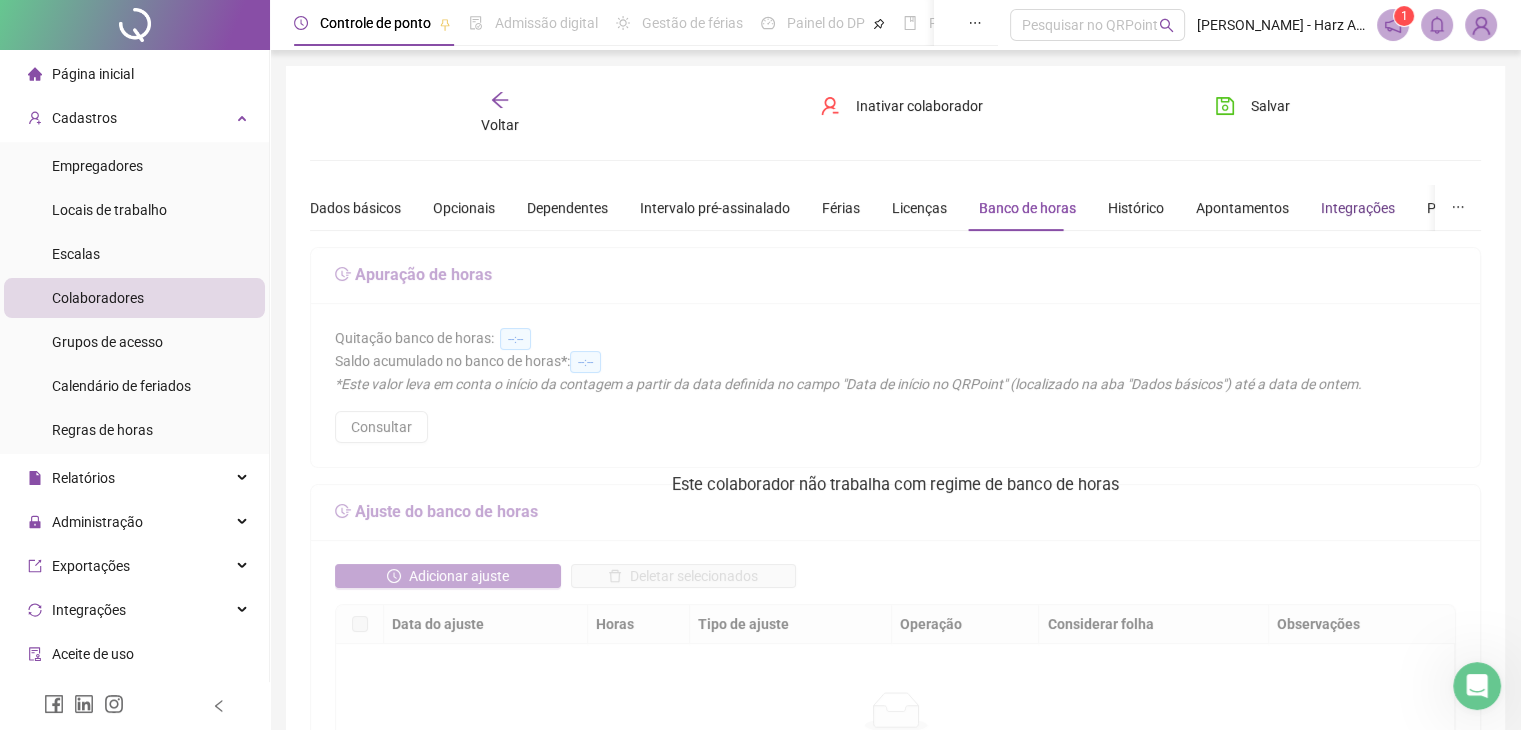 click on "Integrações" at bounding box center [1358, 208] 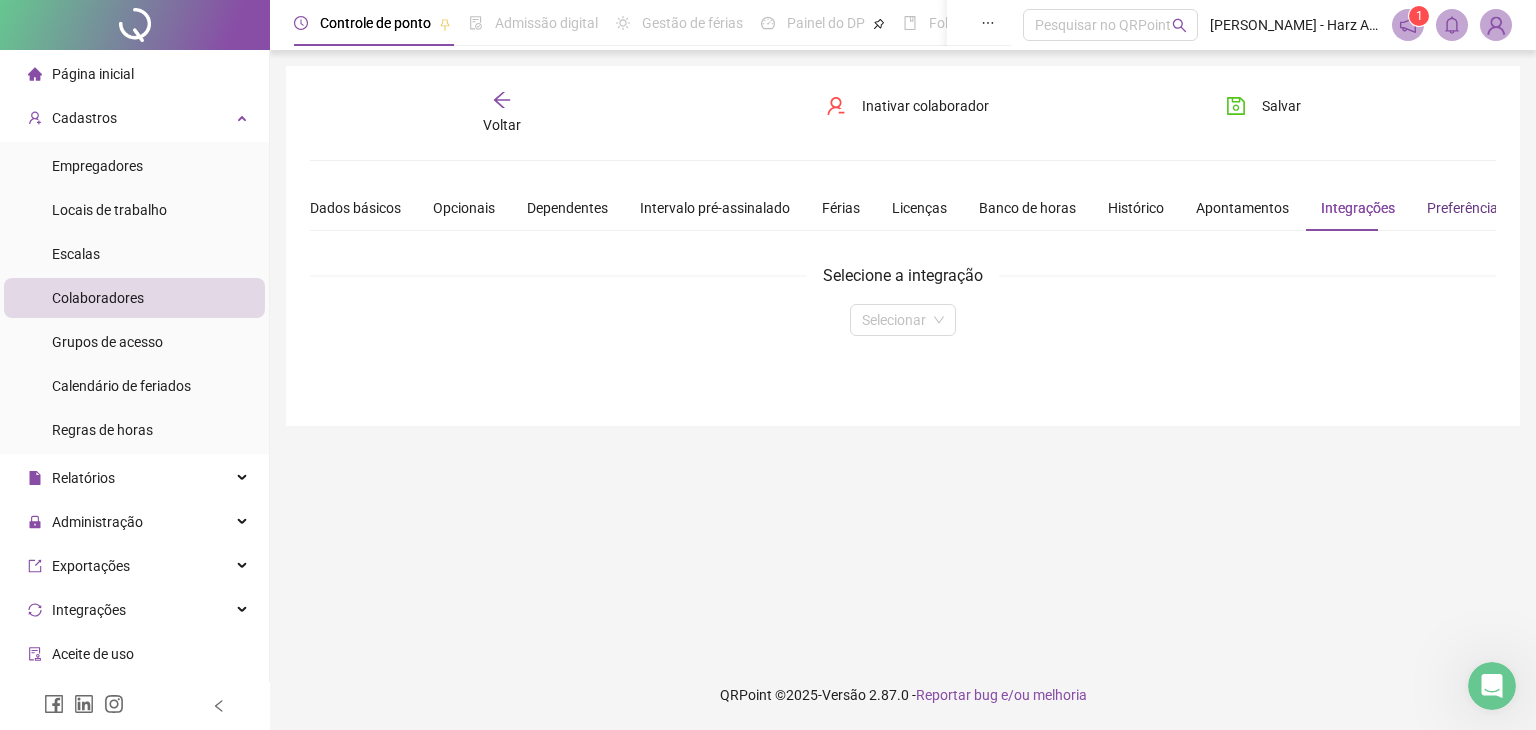 click on "Preferências" at bounding box center (1466, 208) 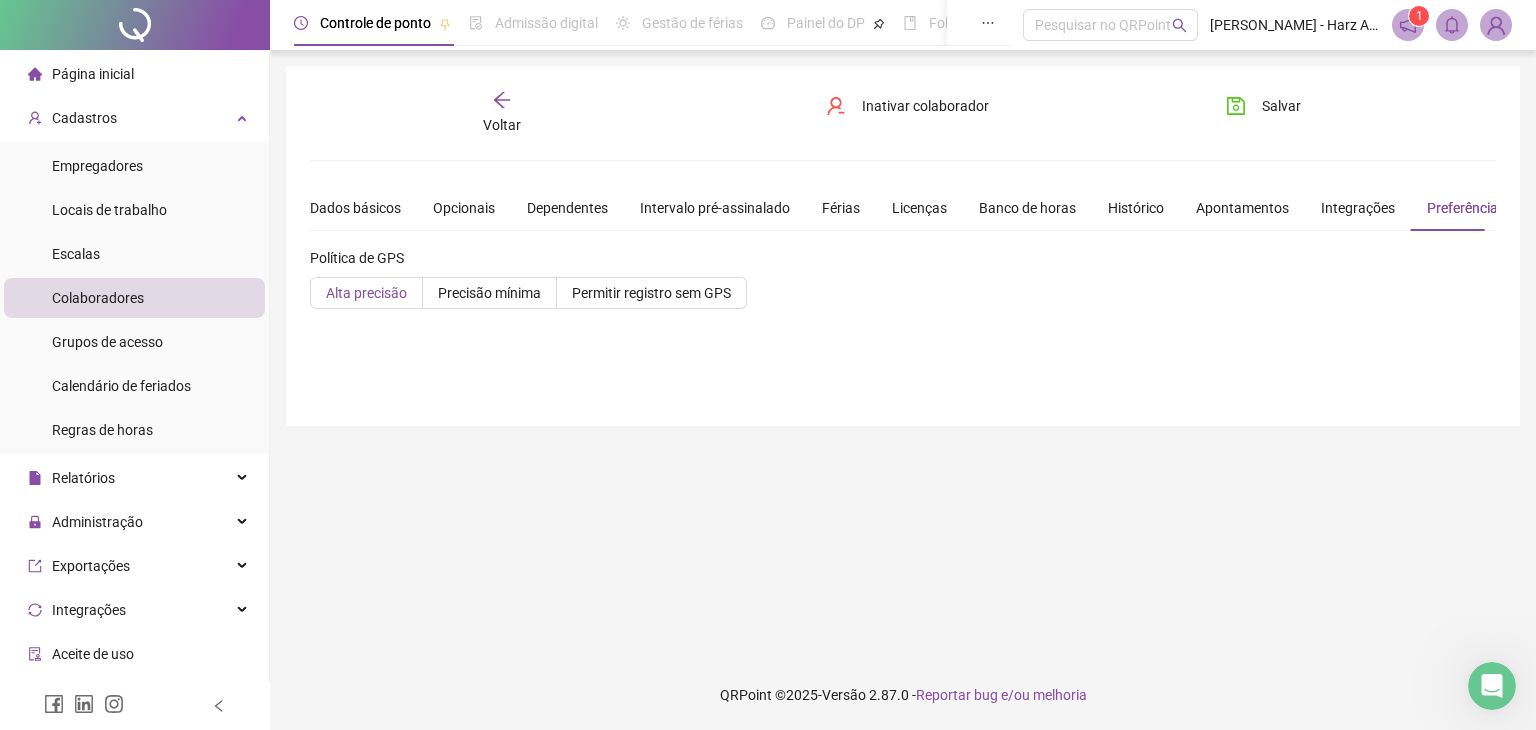 click on "Alta precisão" at bounding box center [366, 293] 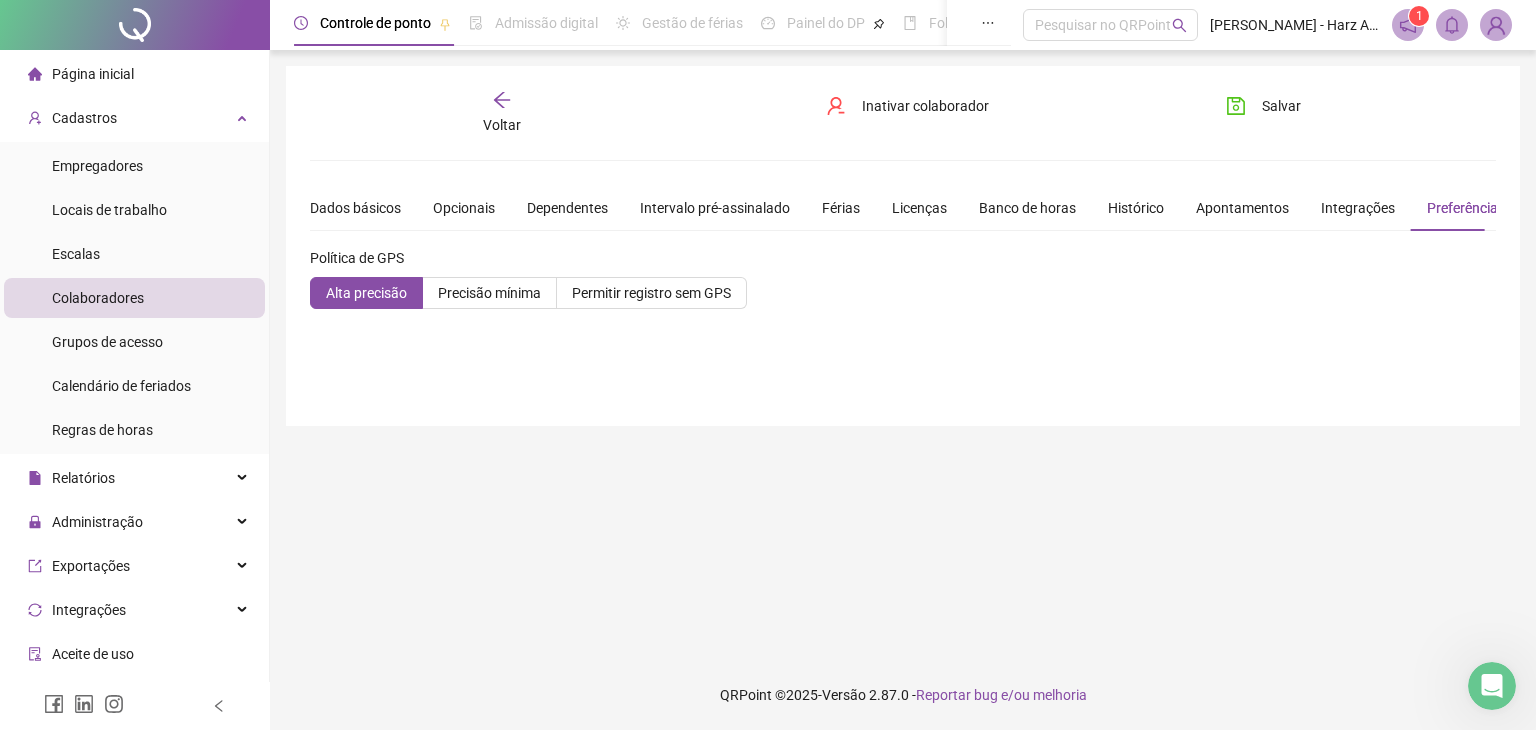 click on "**********" at bounding box center (903, 246) 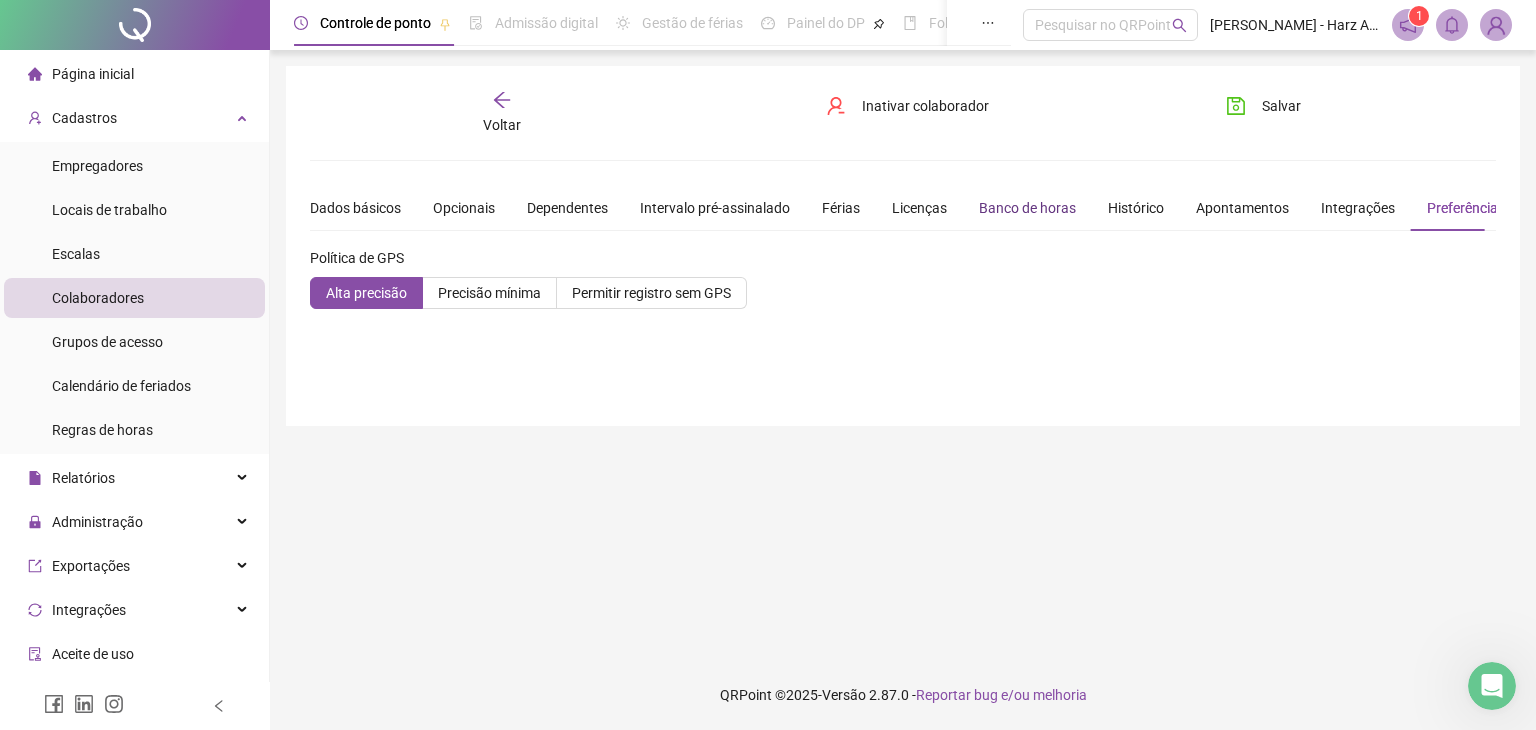 click on "Banco de horas" at bounding box center [1027, 208] 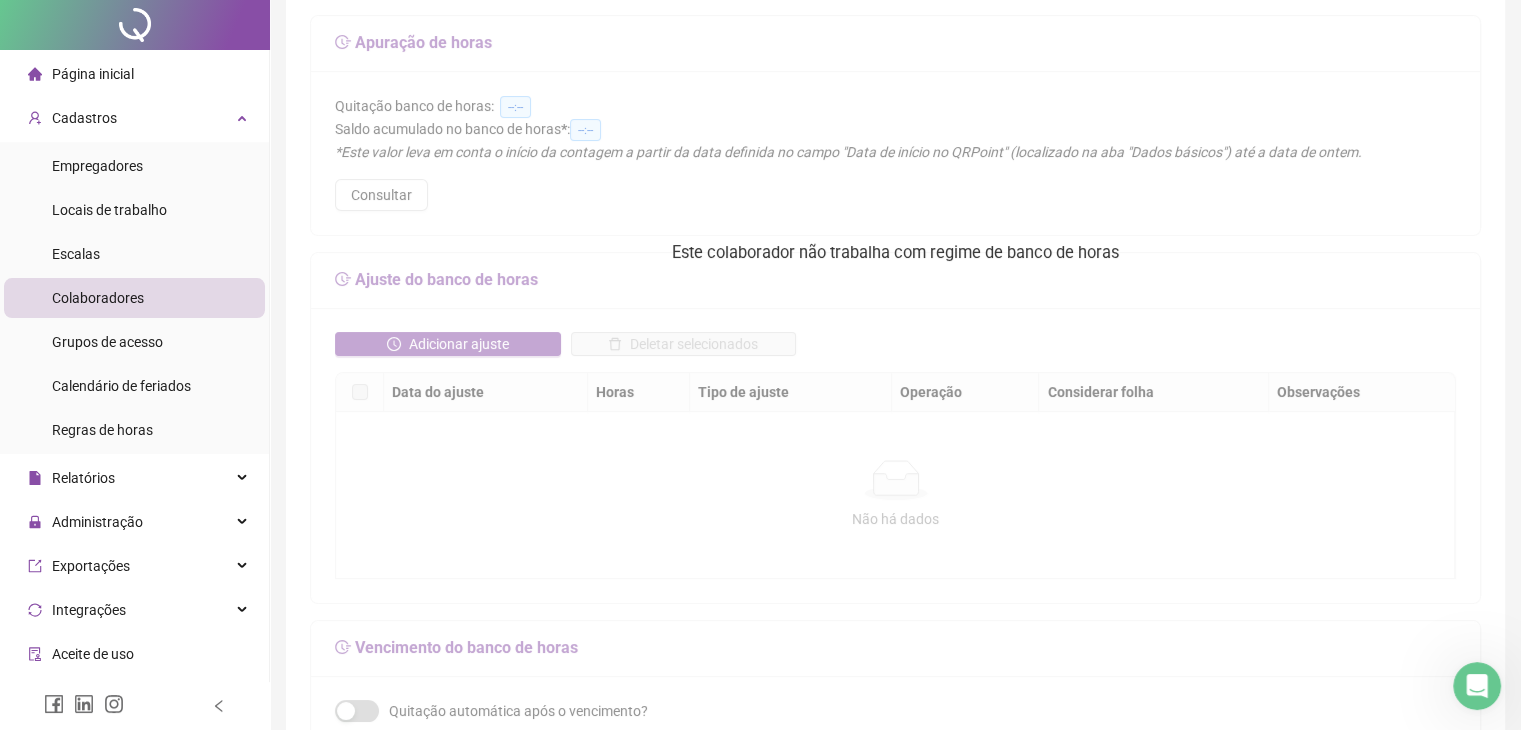 scroll, scrollTop: 0, scrollLeft: 0, axis: both 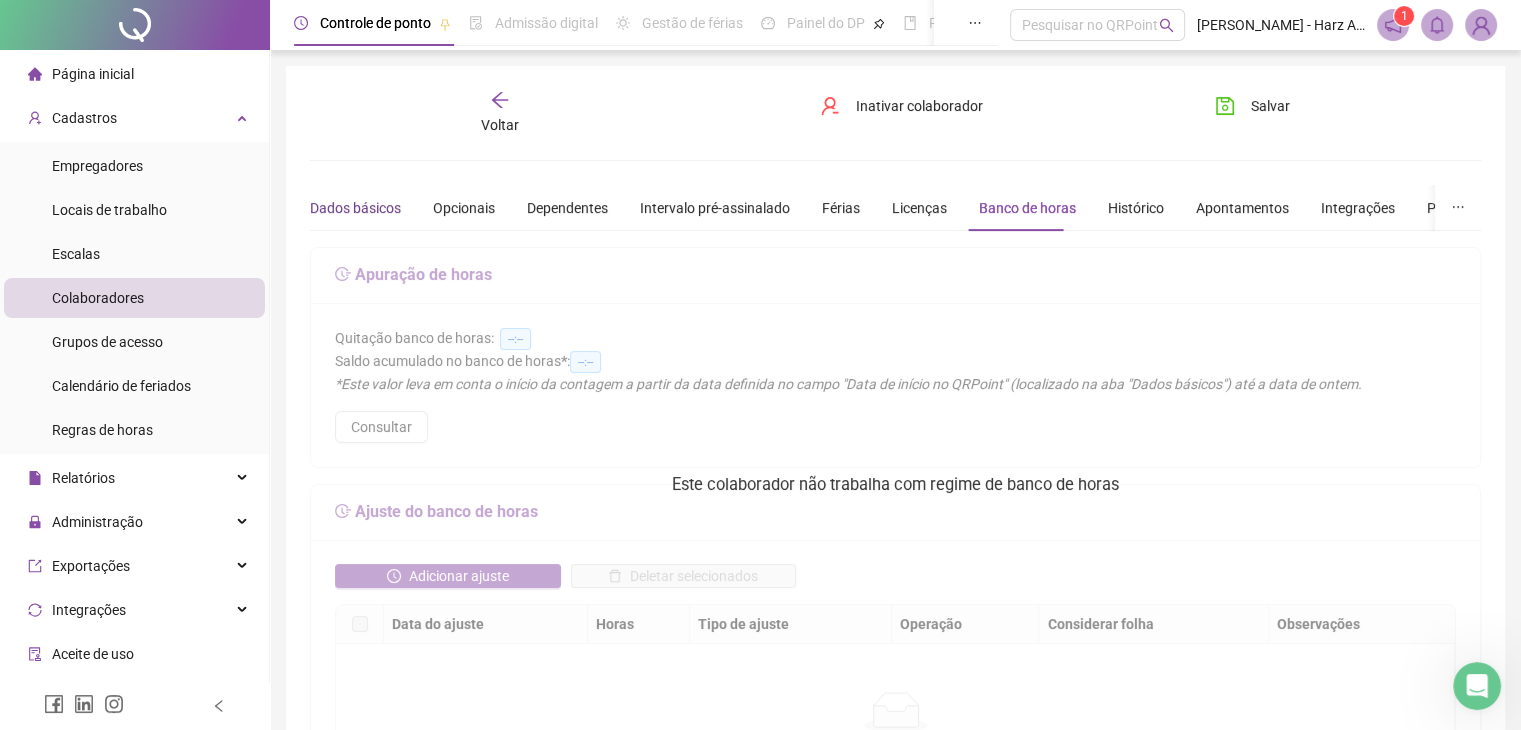 click on "Dados básicos" at bounding box center (355, 208) 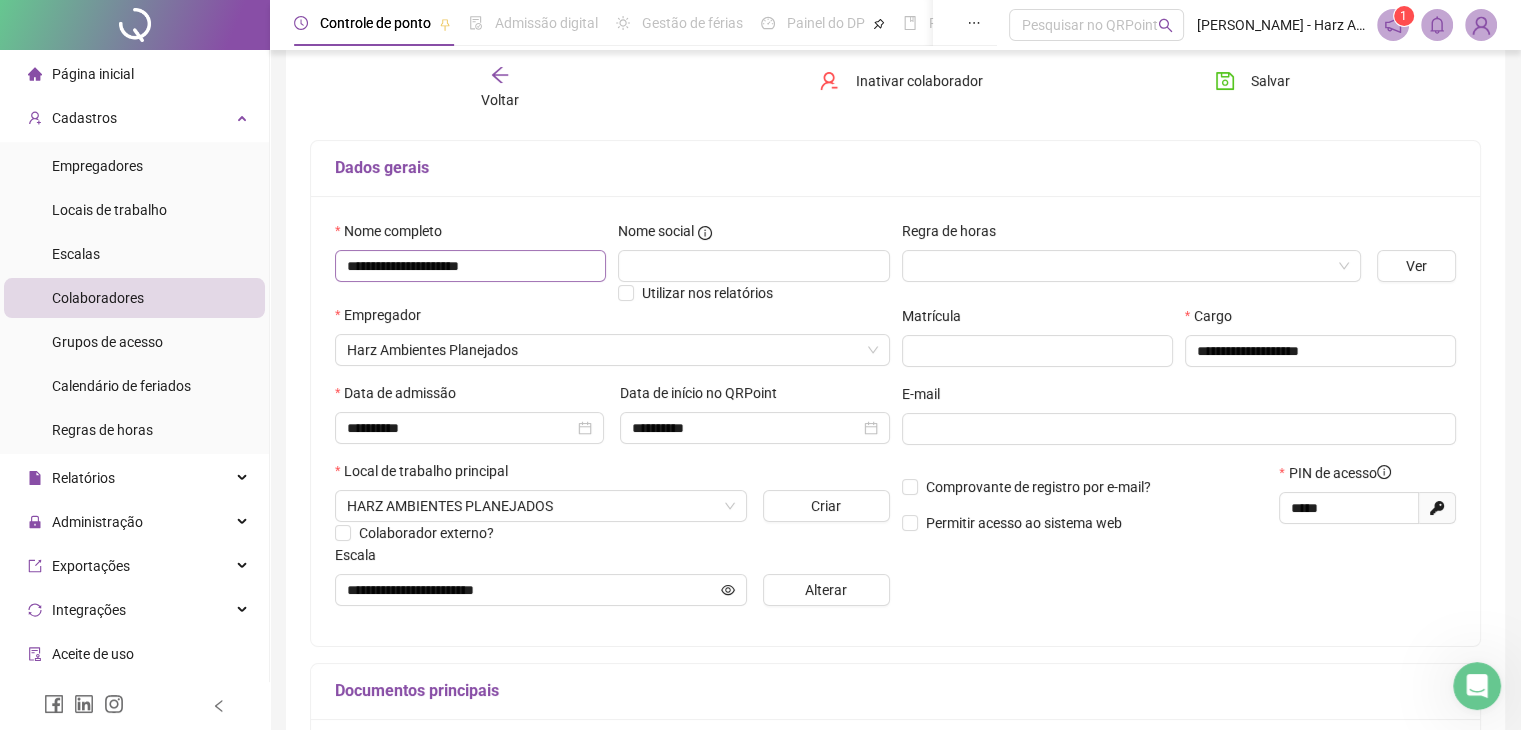 scroll, scrollTop: 100, scrollLeft: 0, axis: vertical 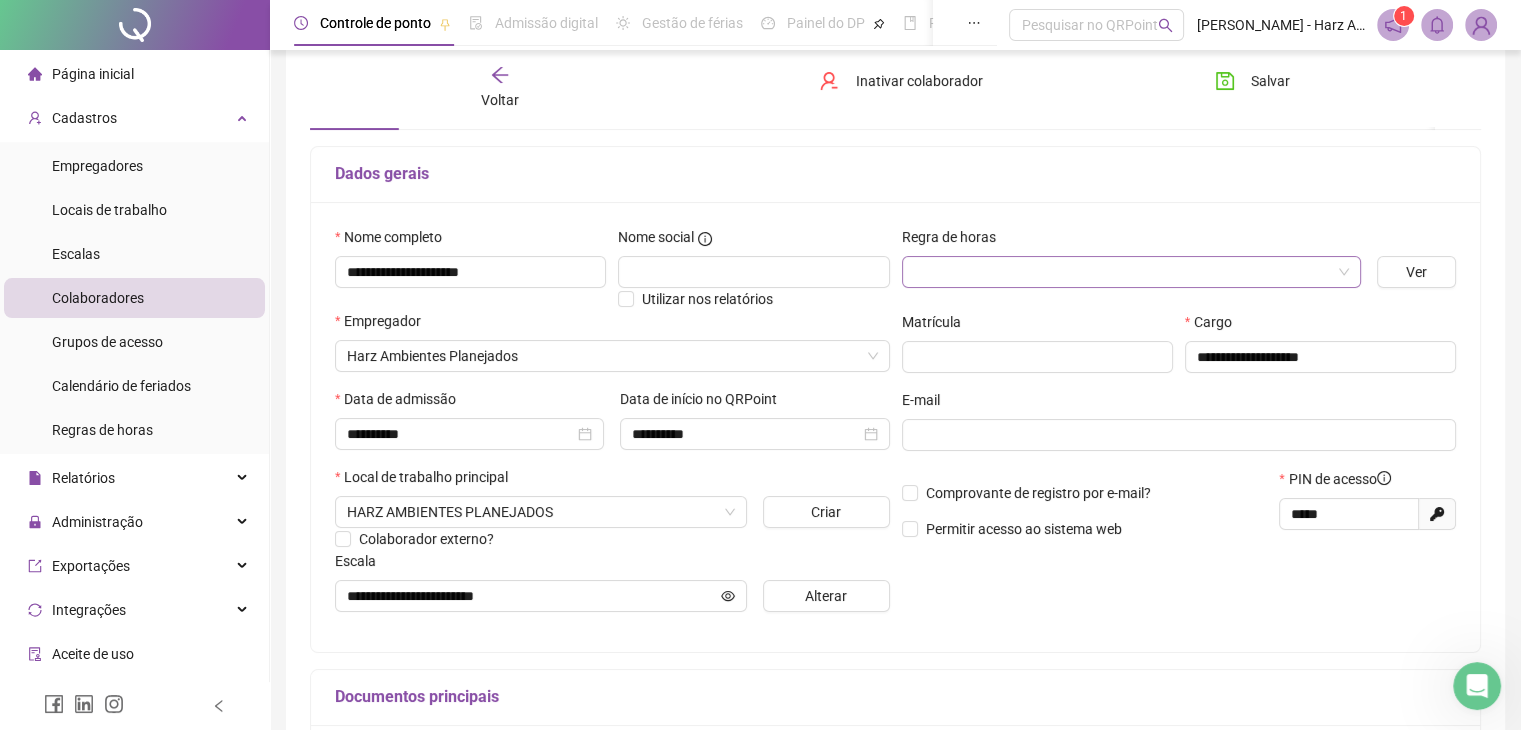 click at bounding box center (1131, 272) 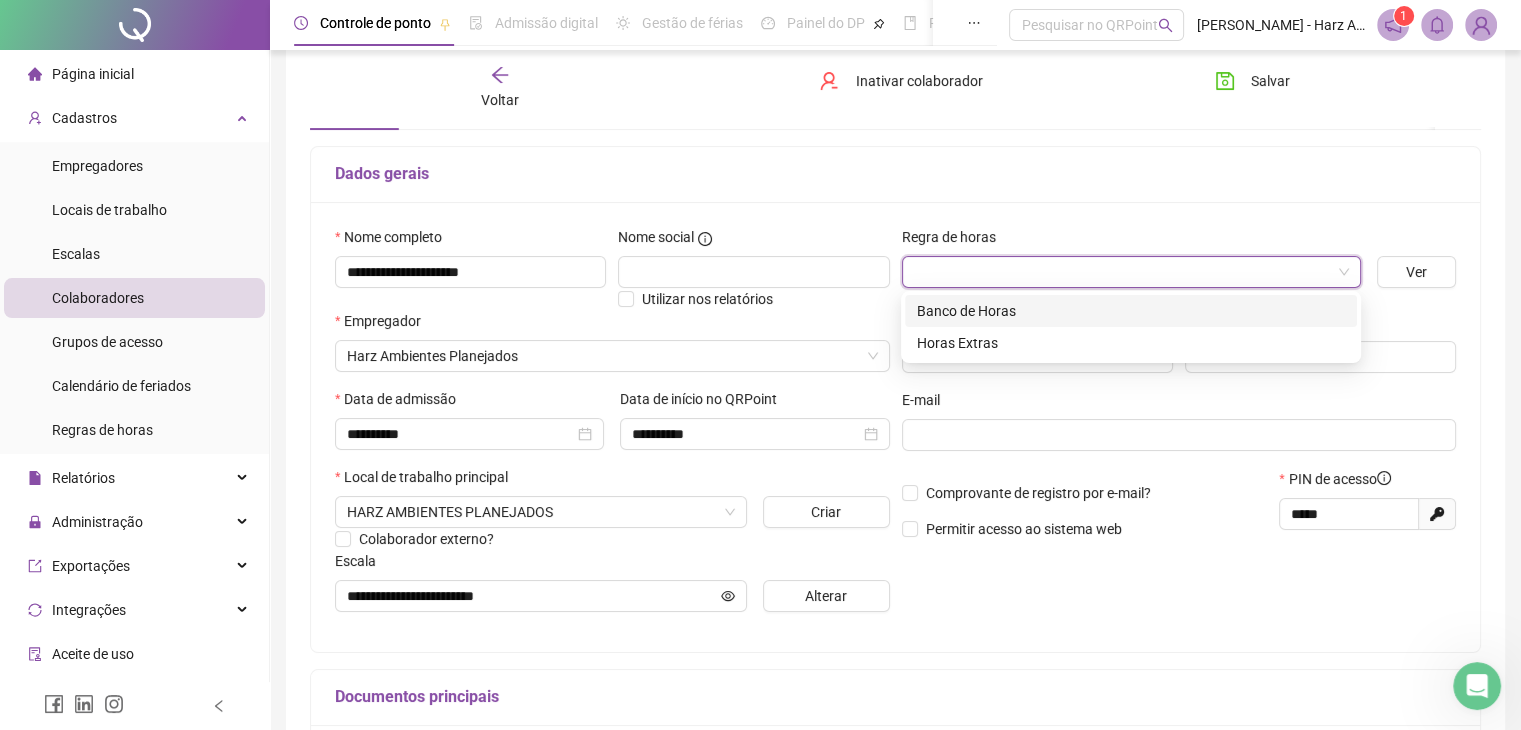 click on "Banco de Horas" at bounding box center [1131, 311] 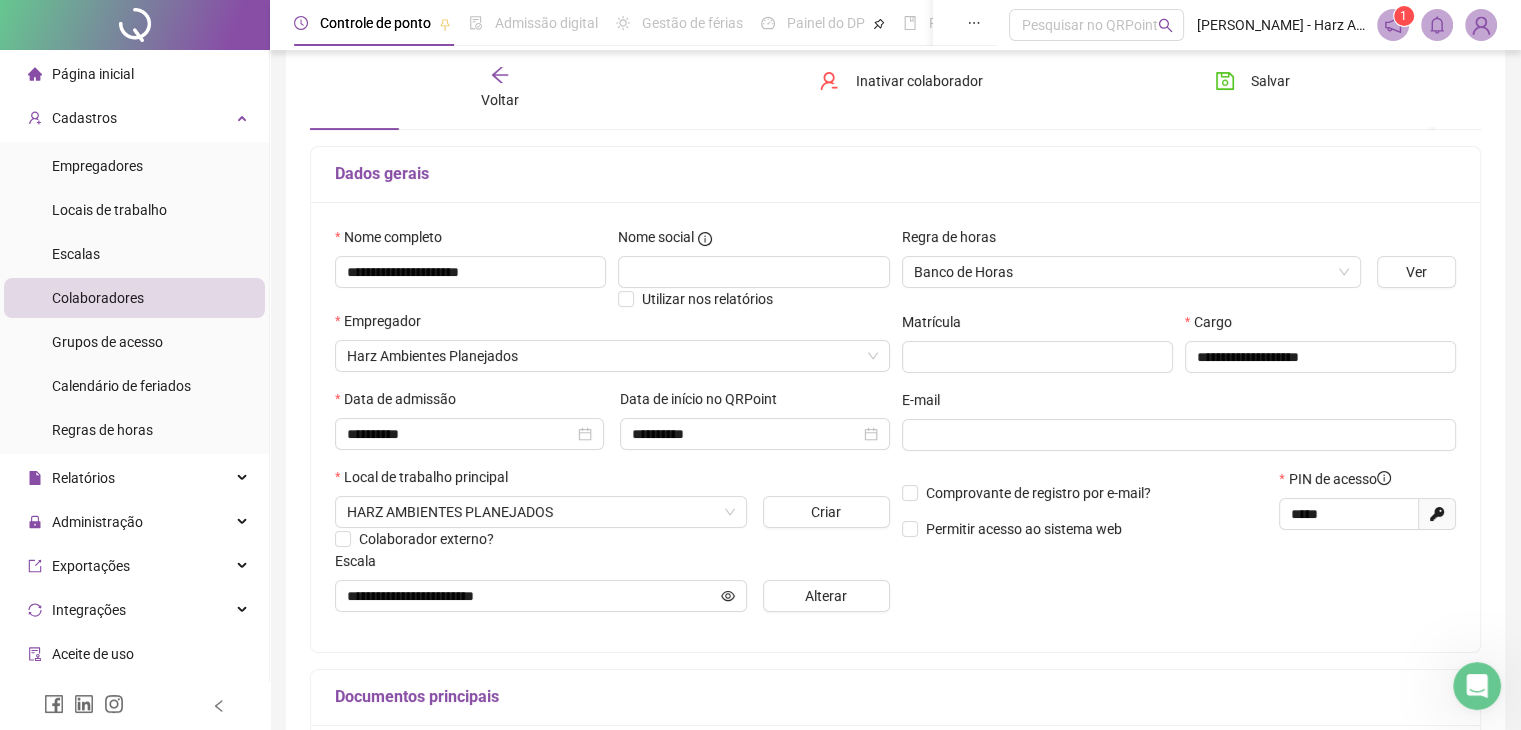 click on "Matrícula" at bounding box center (1037, 326) 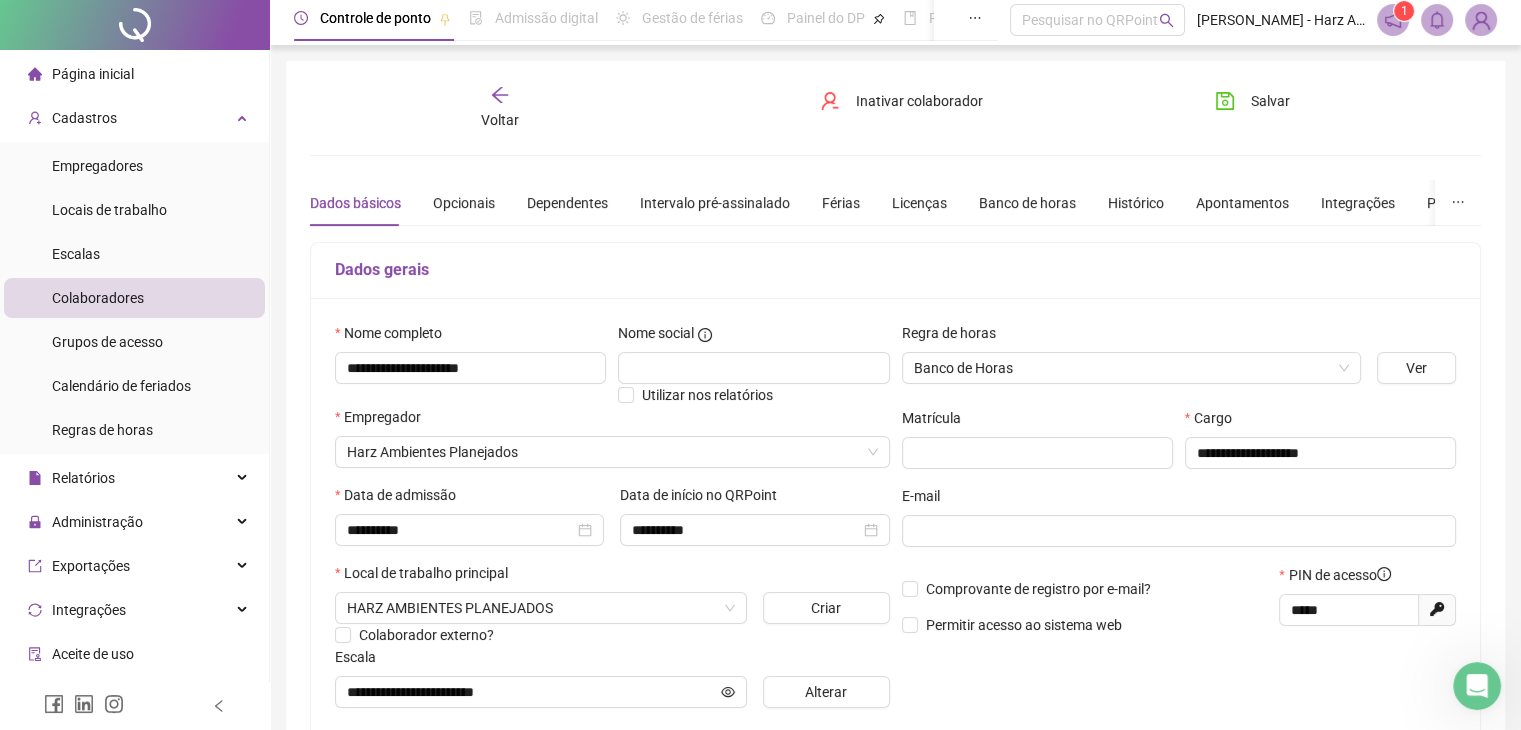 scroll, scrollTop: 0, scrollLeft: 0, axis: both 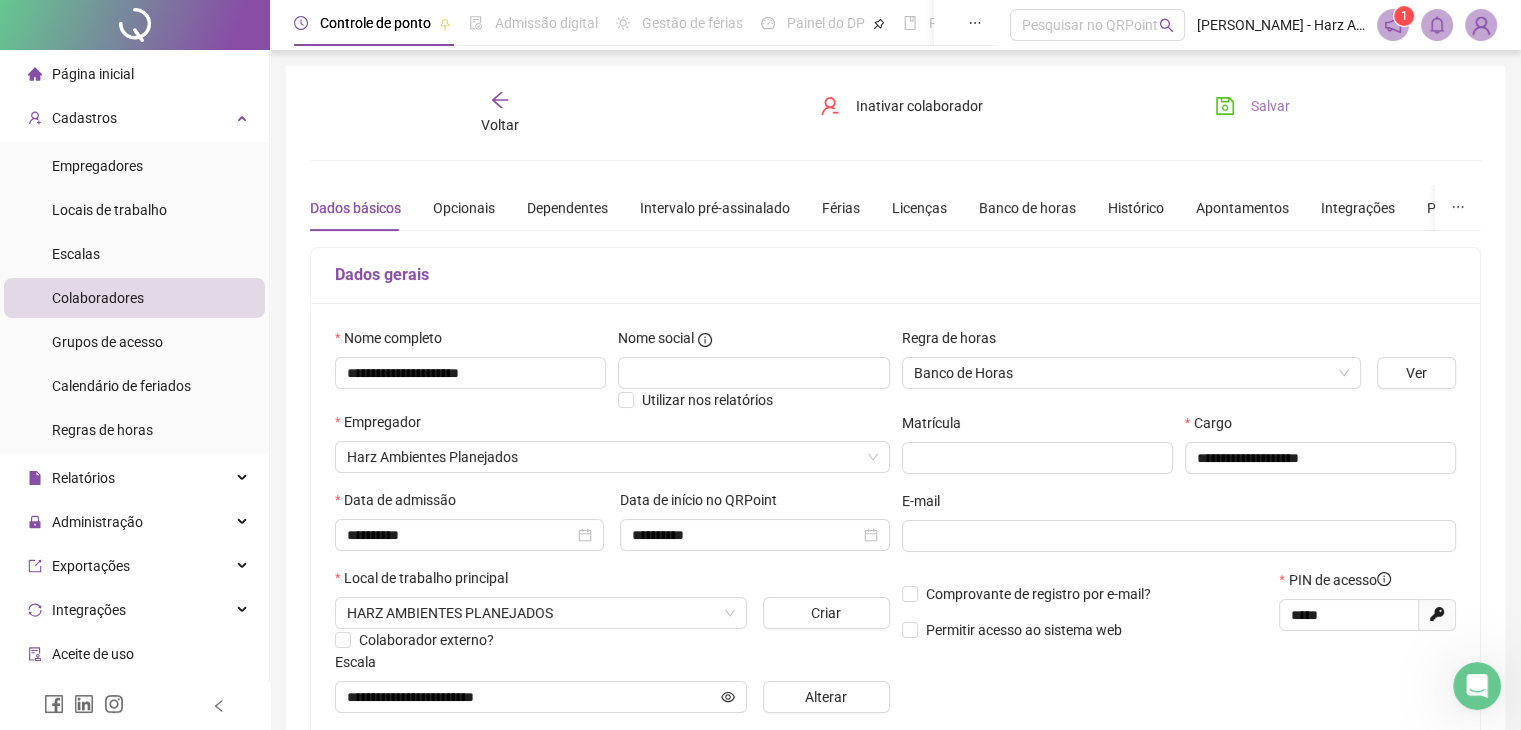 click on "Salvar" at bounding box center (1252, 106) 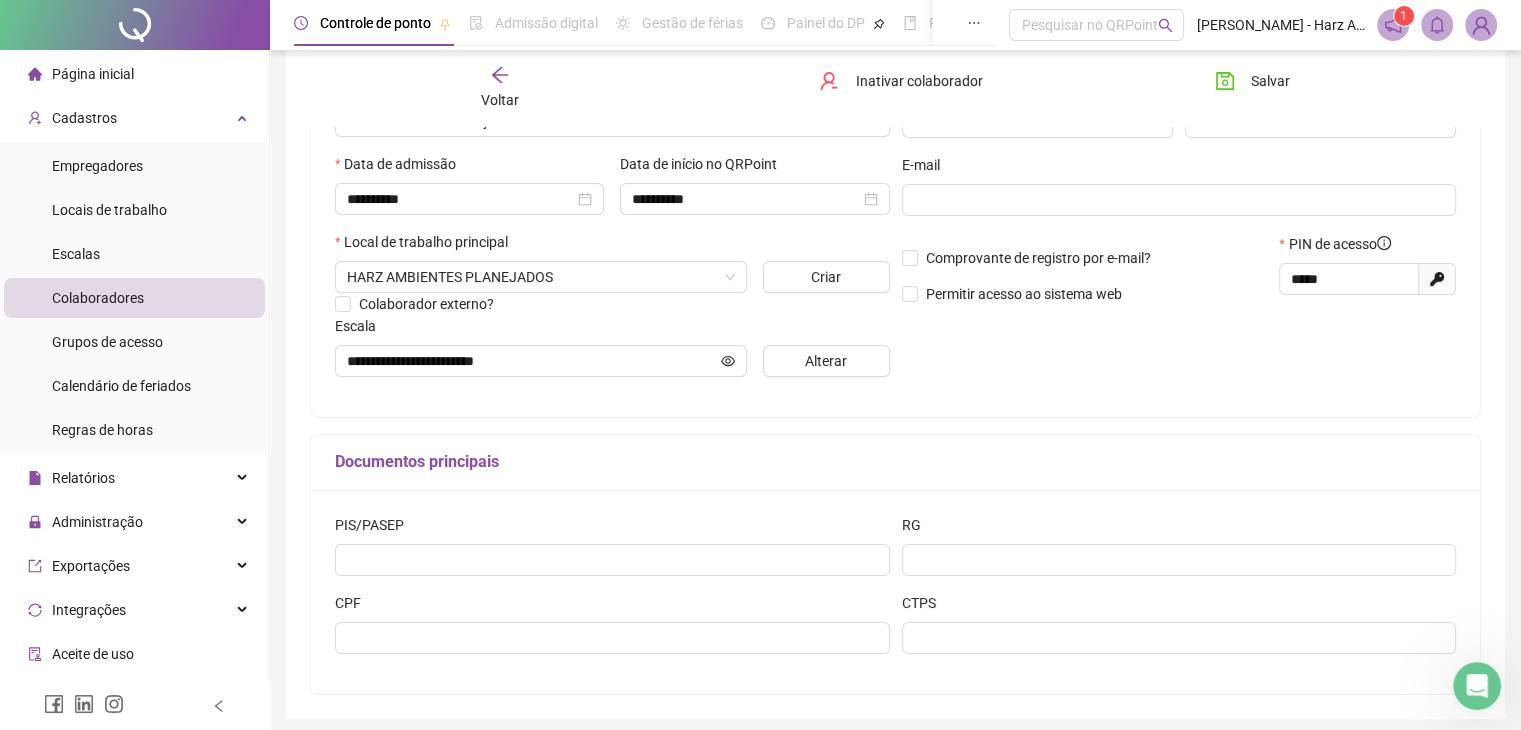 scroll, scrollTop: 300, scrollLeft: 0, axis: vertical 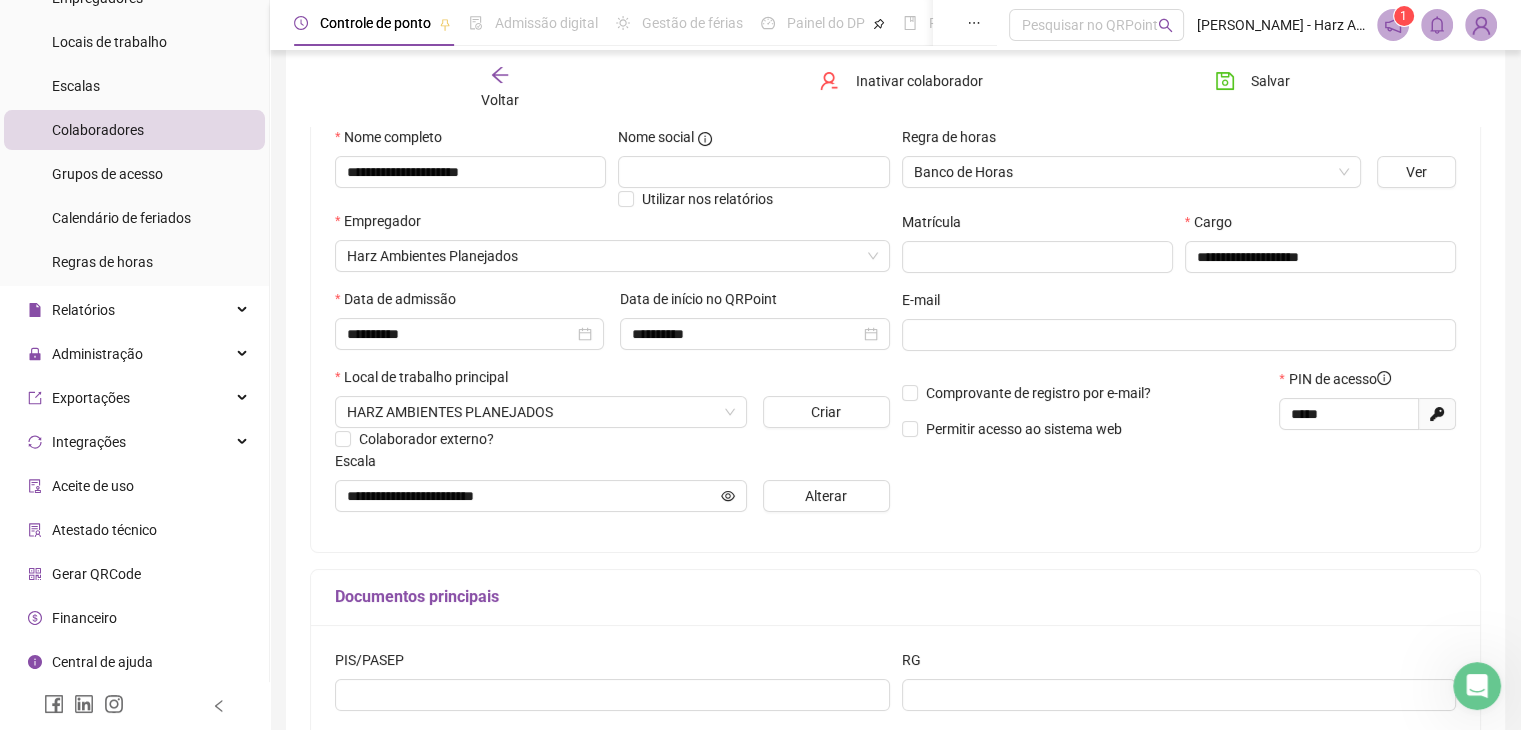 click on "Gerar QRCode" at bounding box center [134, 574] 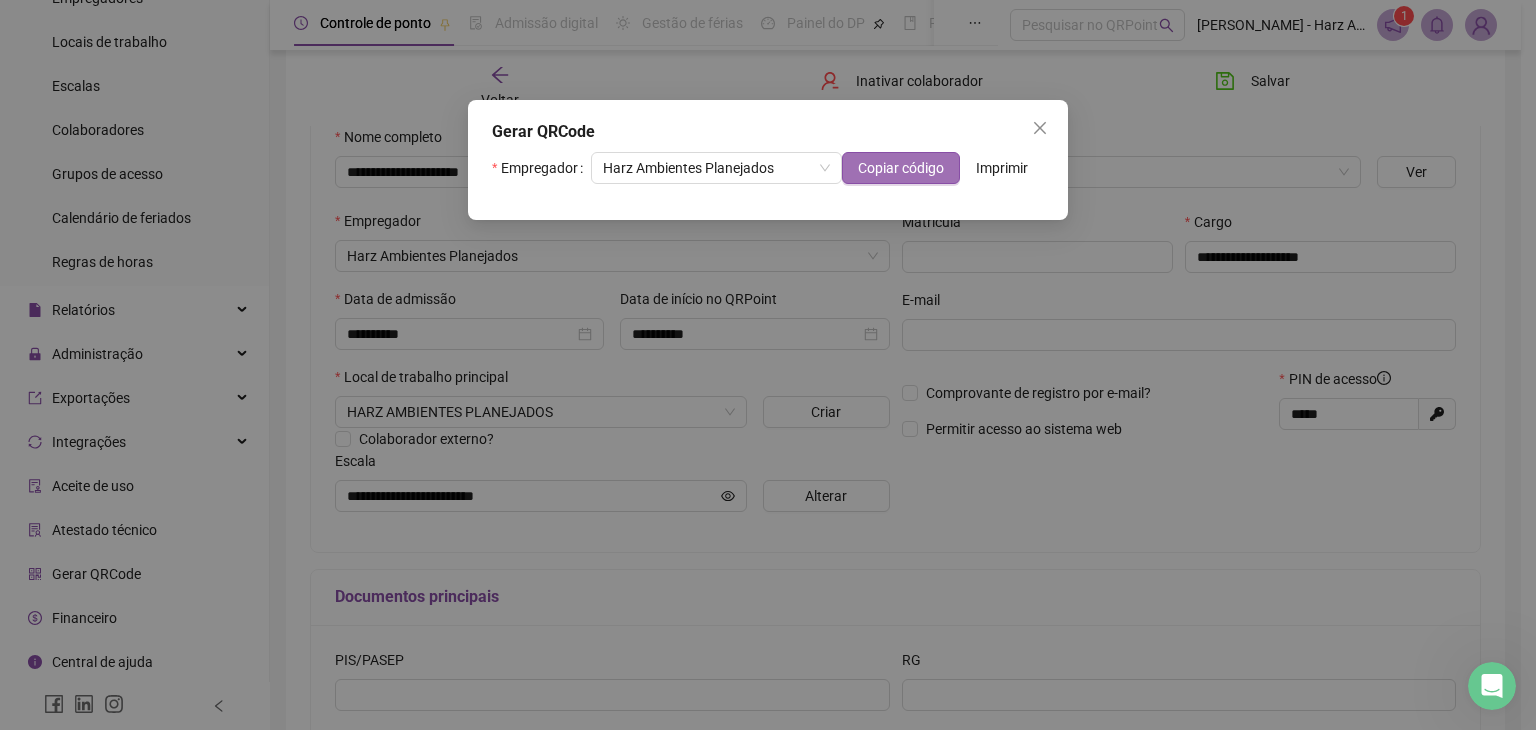 click on "Copiar código" at bounding box center (901, 168) 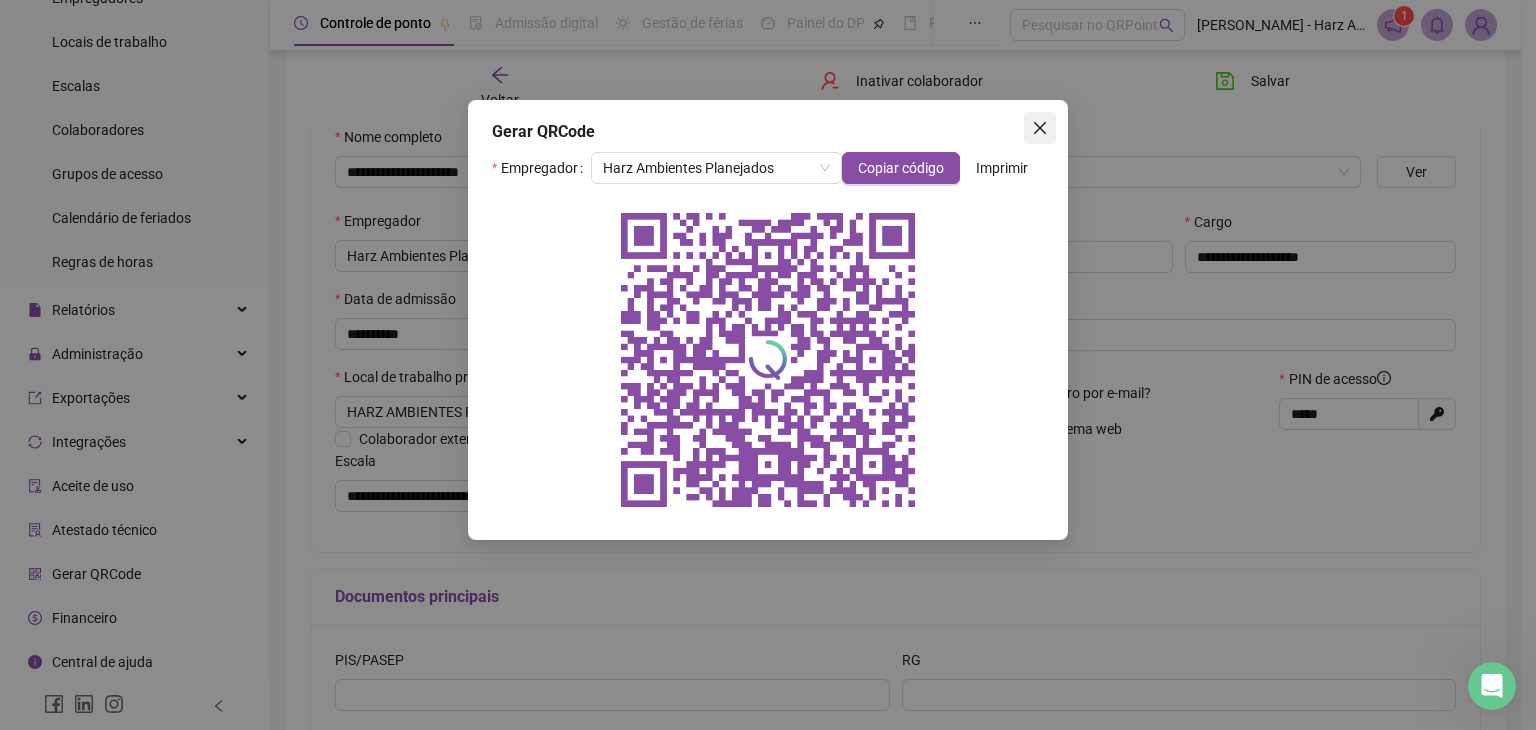 click at bounding box center (1040, 128) 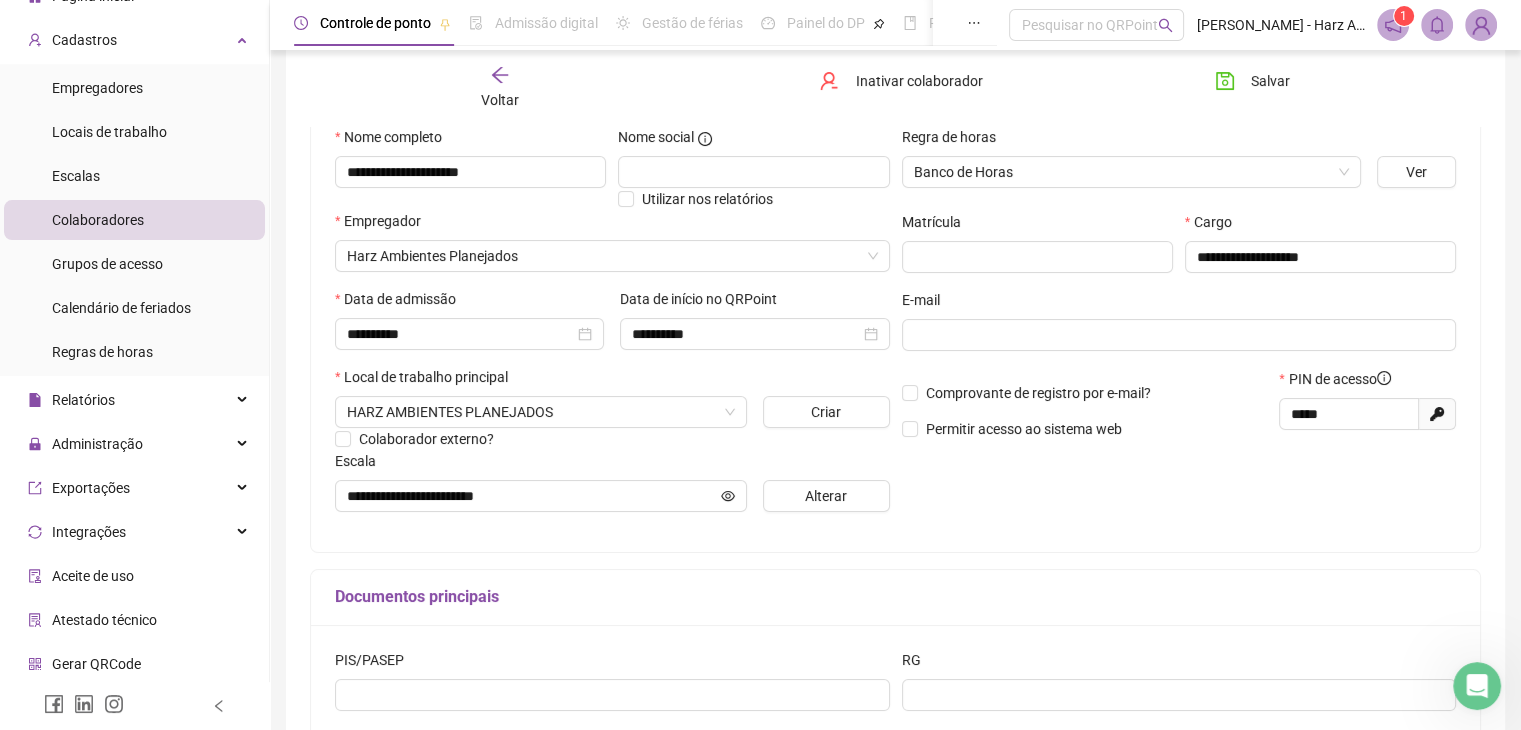 scroll, scrollTop: 0, scrollLeft: 0, axis: both 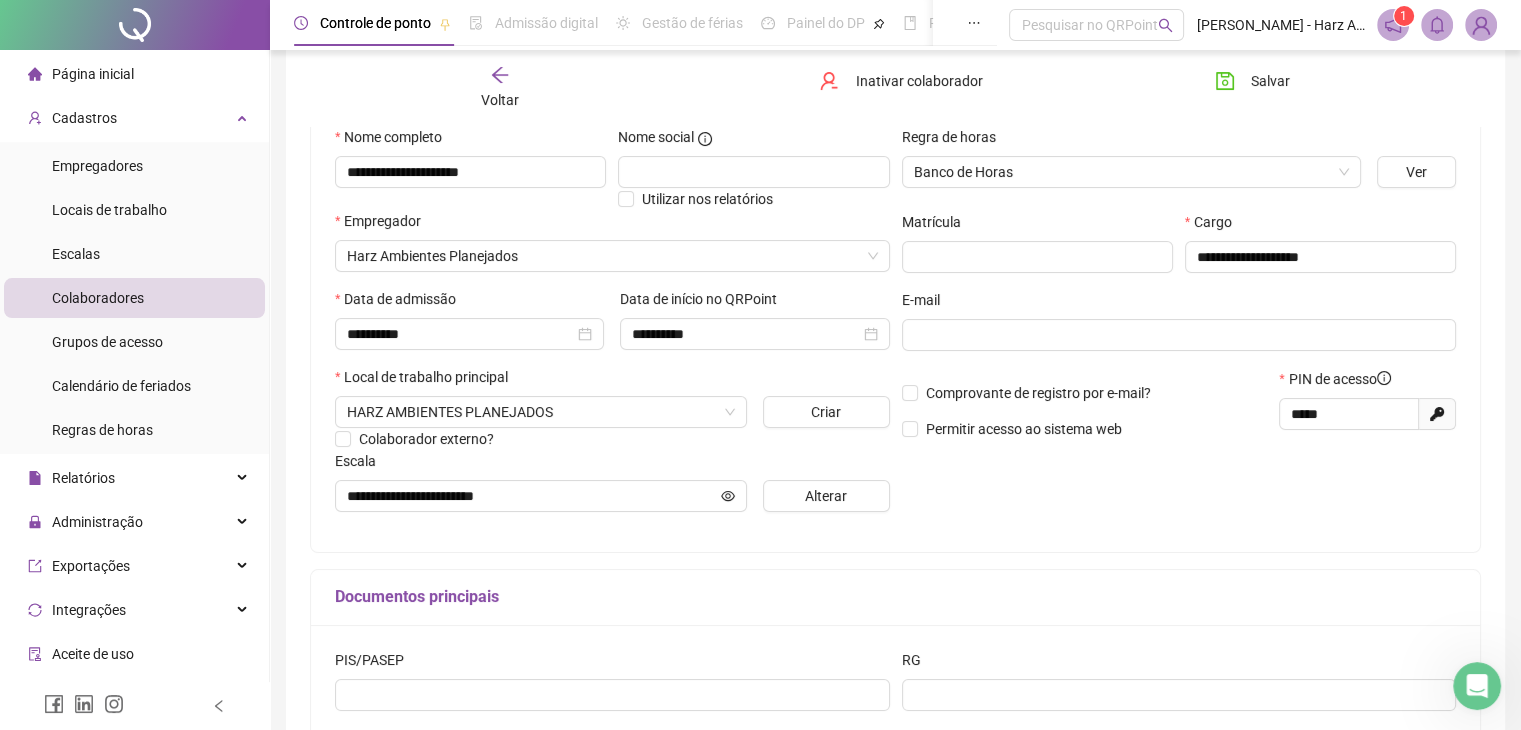 click on "**********" at bounding box center (895, 327) 